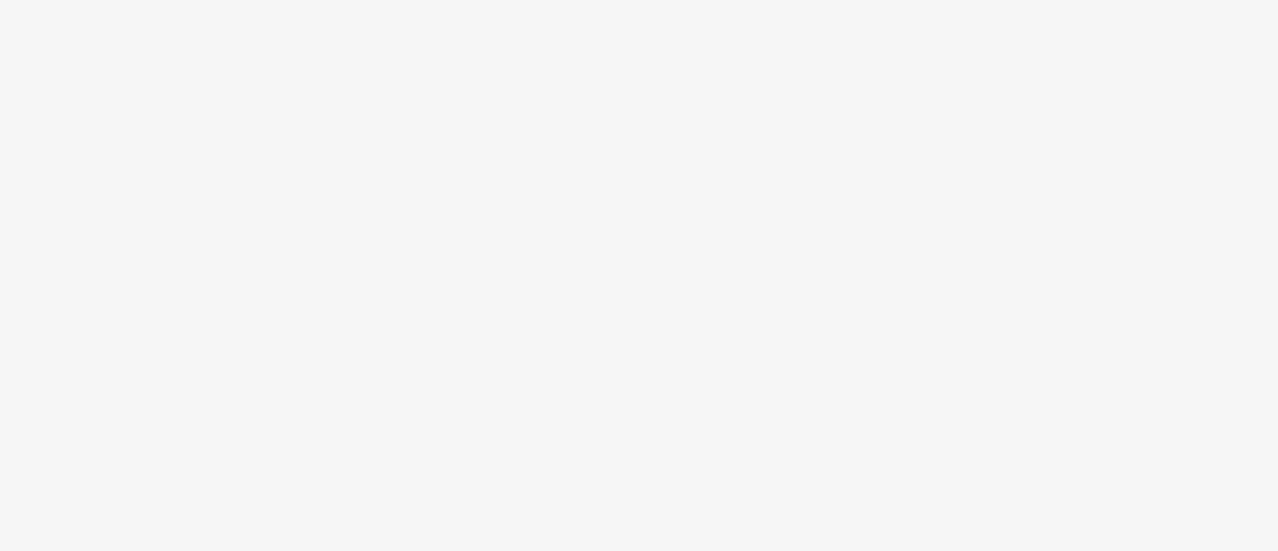scroll, scrollTop: 0, scrollLeft: 0, axis: both 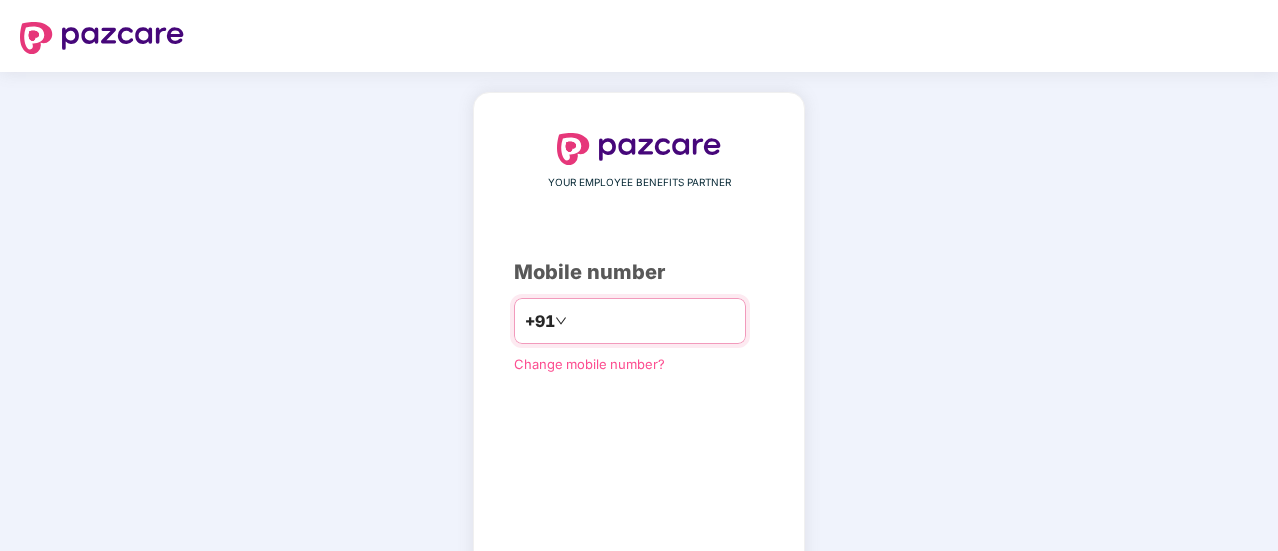 click at bounding box center [653, 321] 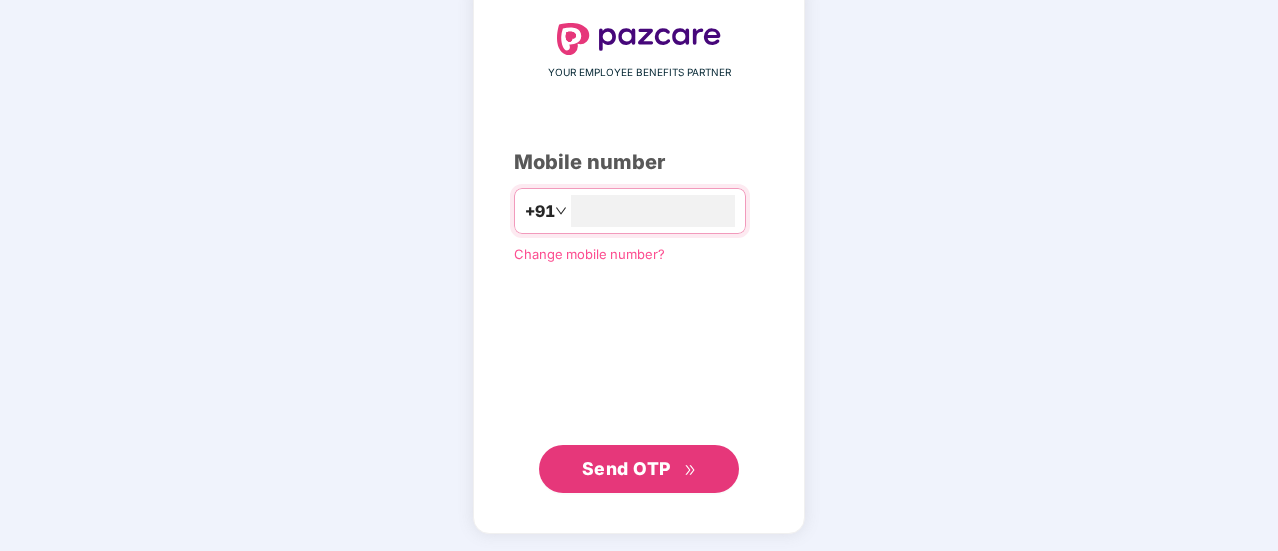type on "**********" 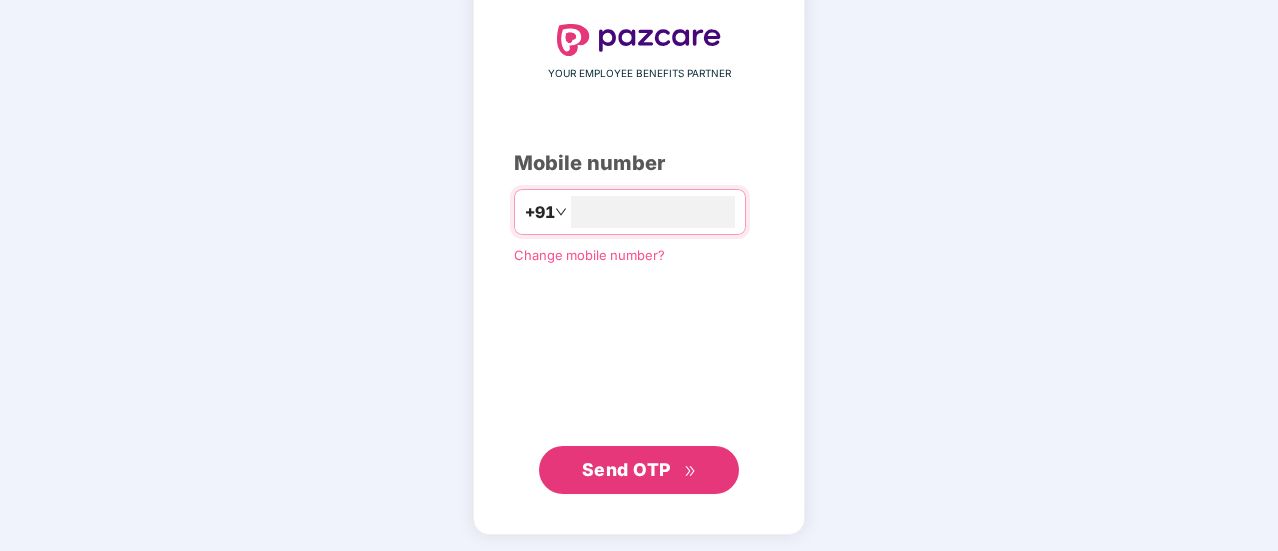 click on "Send OTP" at bounding box center [626, 469] 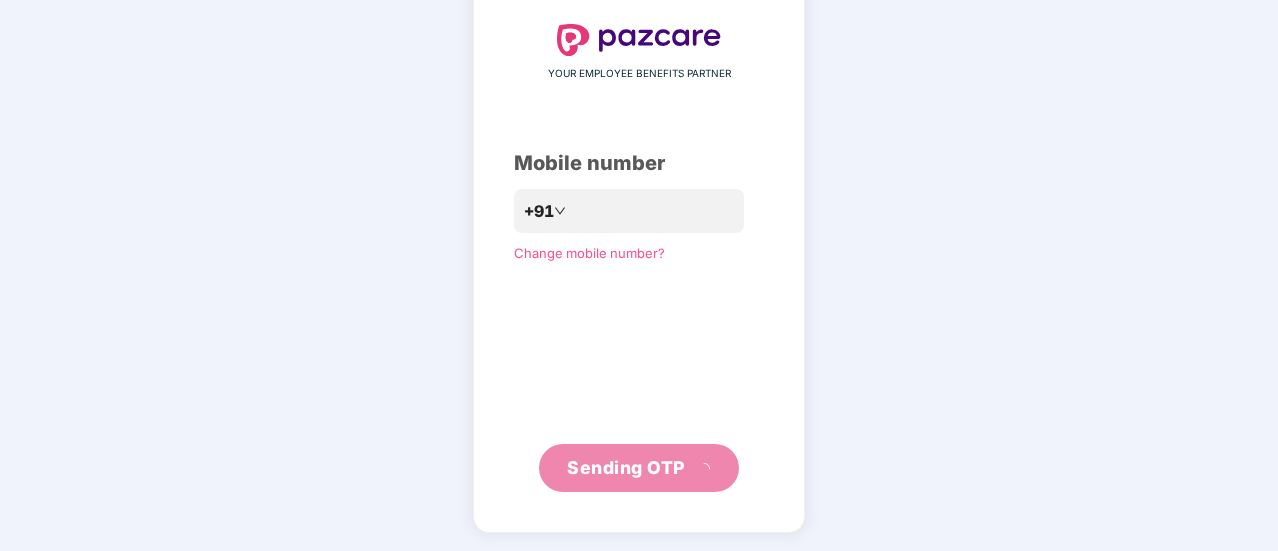 scroll, scrollTop: 100, scrollLeft: 0, axis: vertical 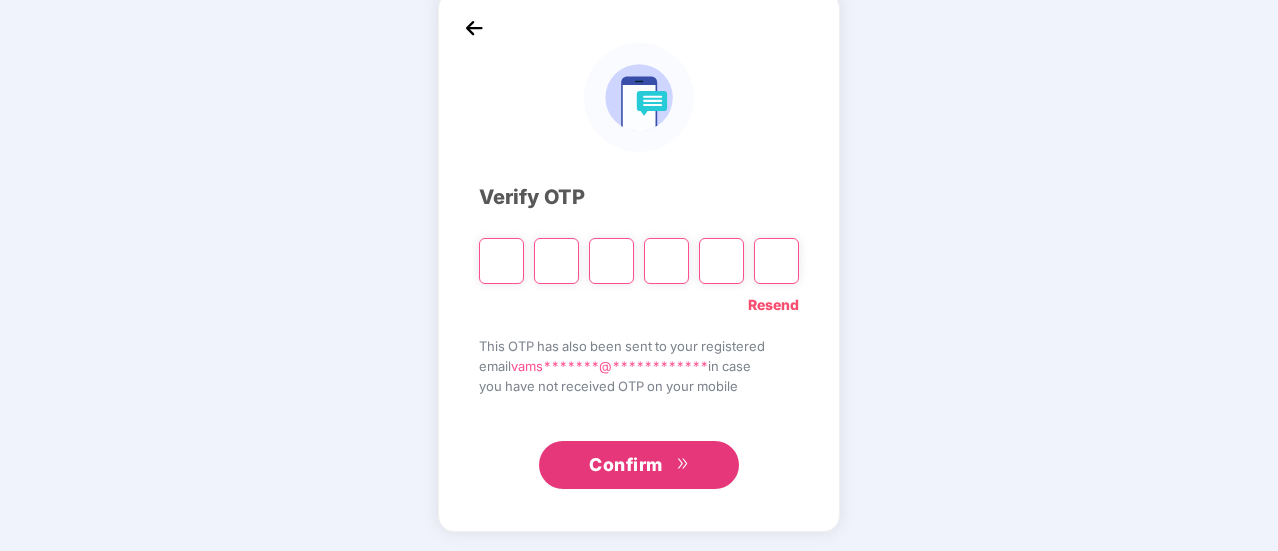 paste on "*" 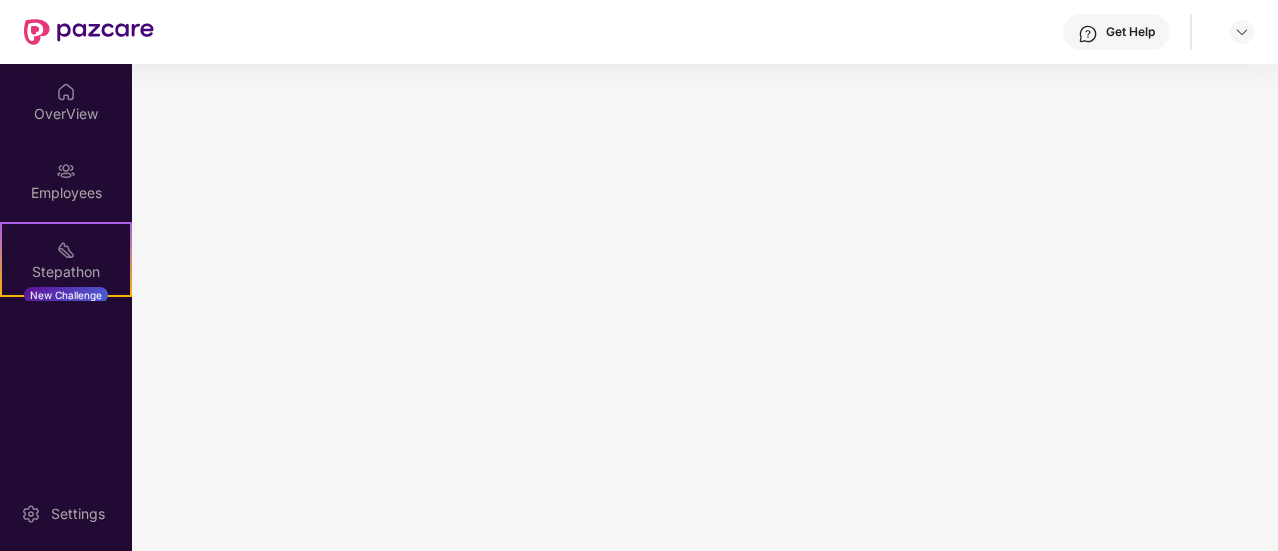 scroll, scrollTop: 0, scrollLeft: 0, axis: both 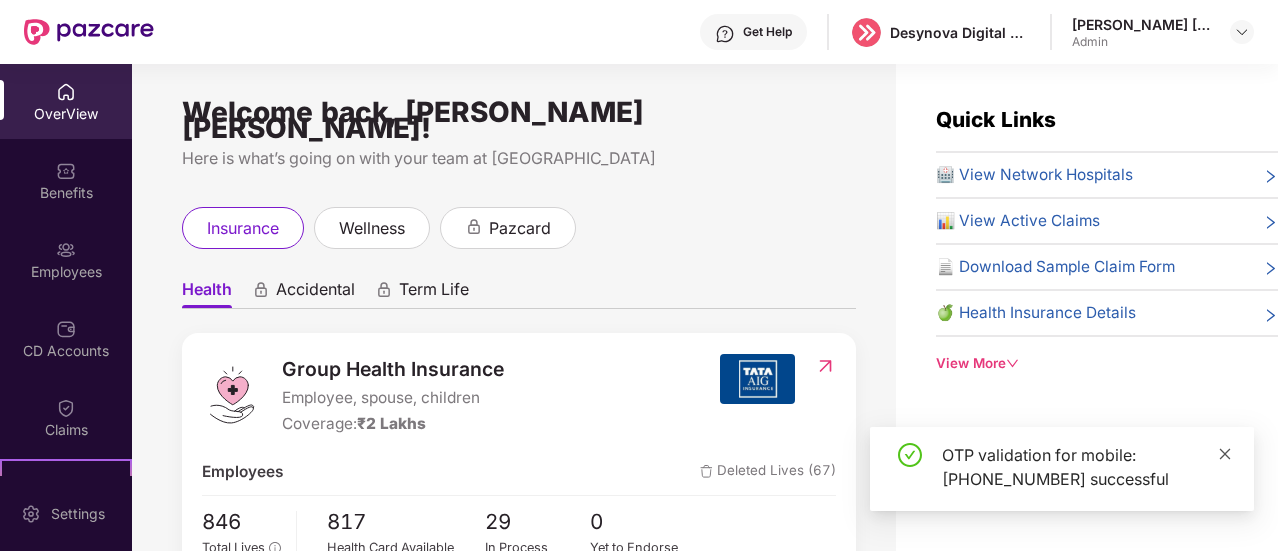 click 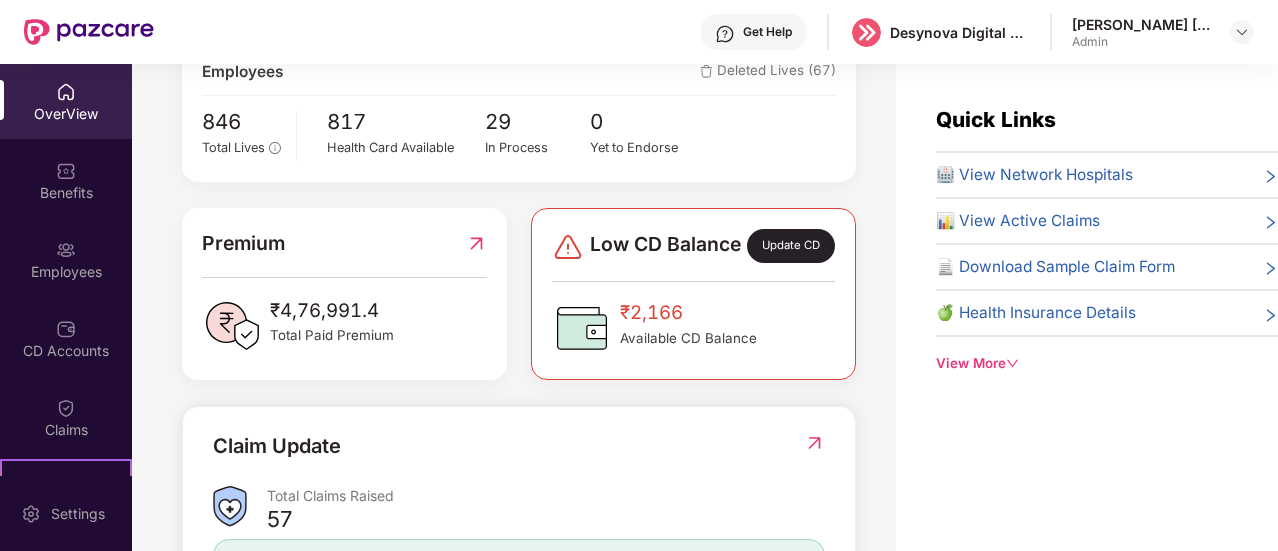 scroll, scrollTop: 0, scrollLeft: 0, axis: both 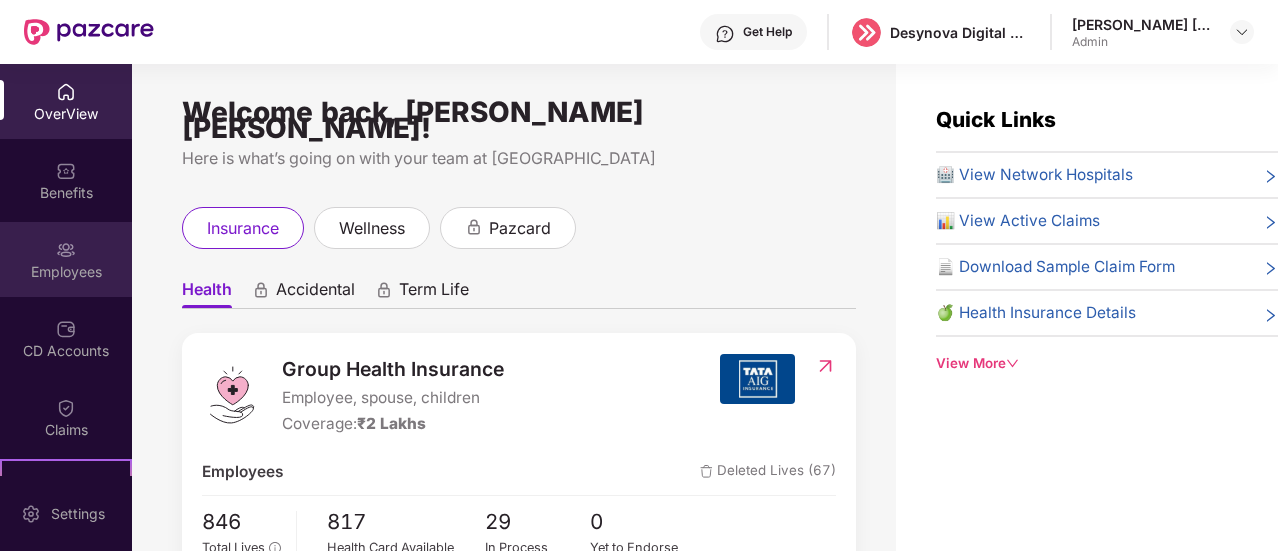 click on "Employees" at bounding box center [66, 272] 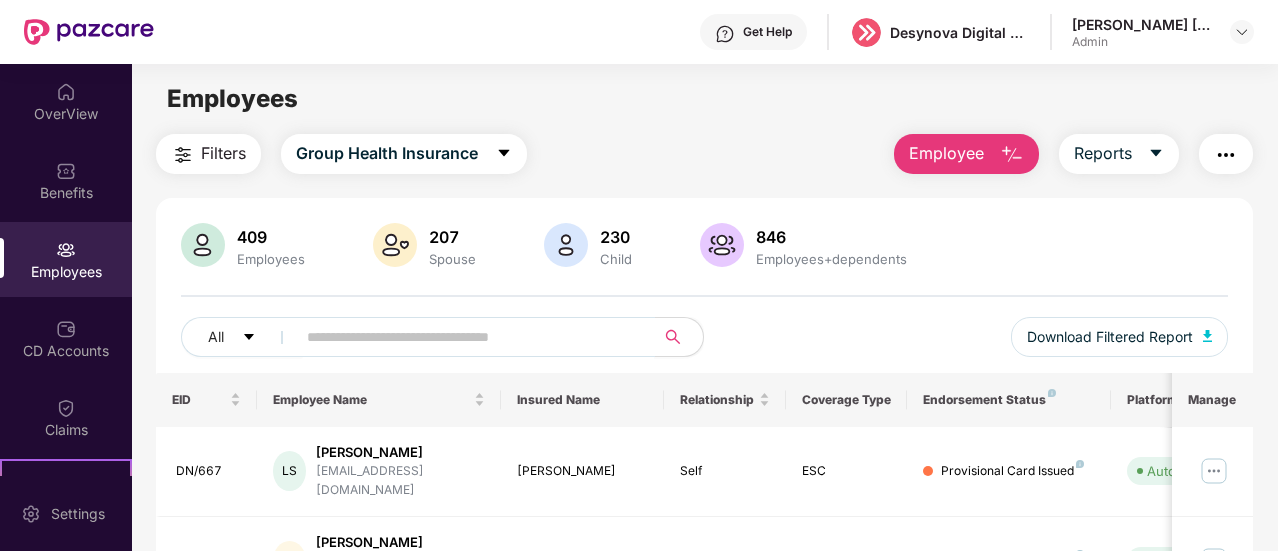 click at bounding box center [467, 337] 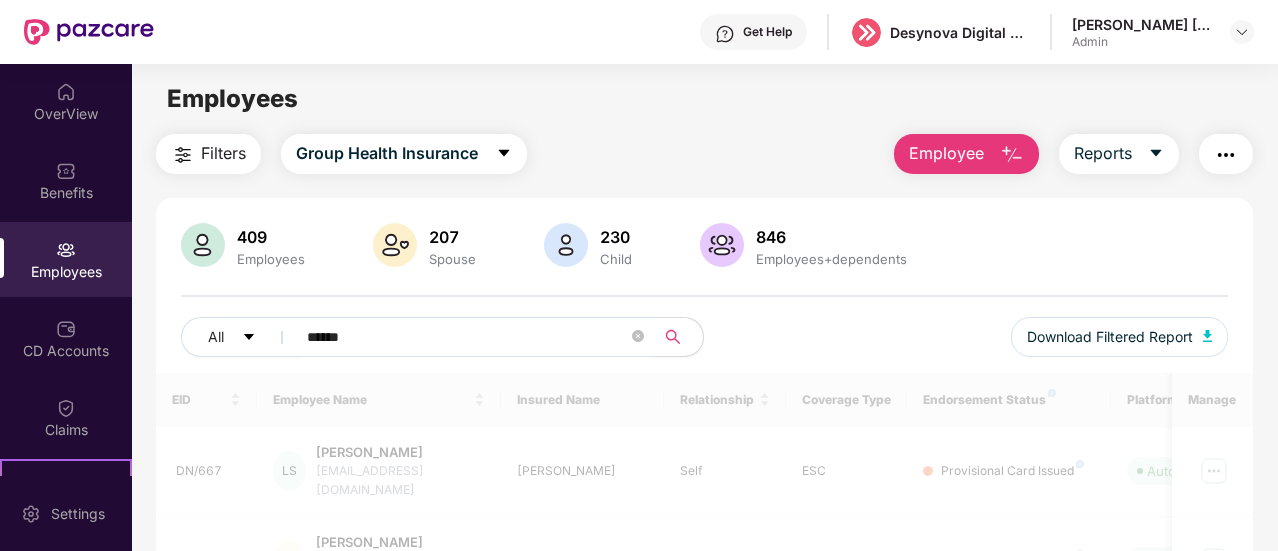 scroll, scrollTop: 100, scrollLeft: 0, axis: vertical 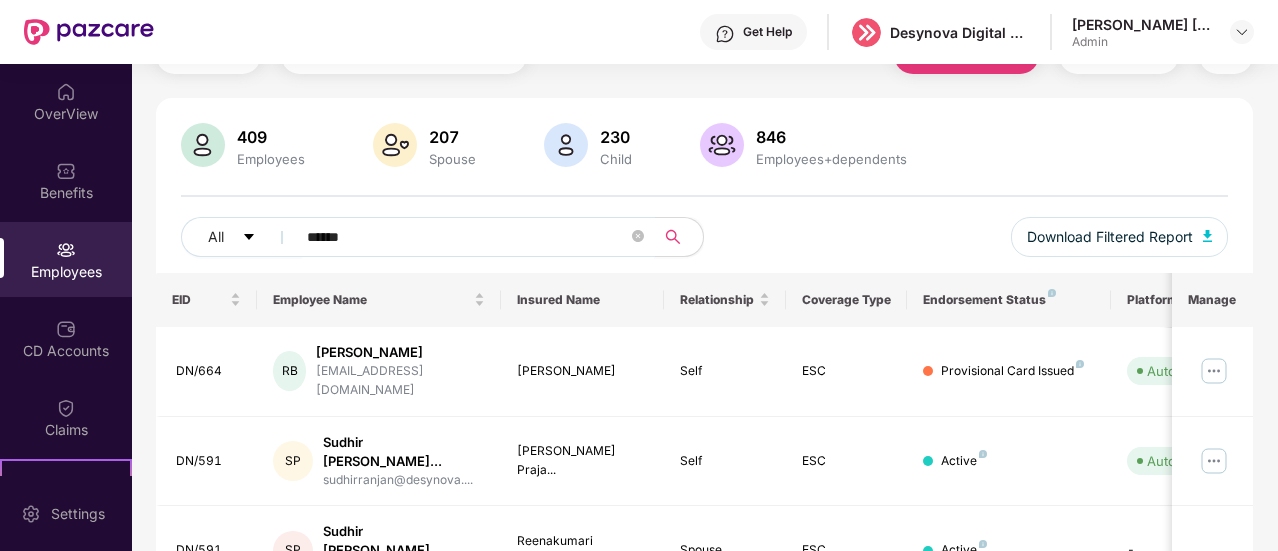 type on "******" 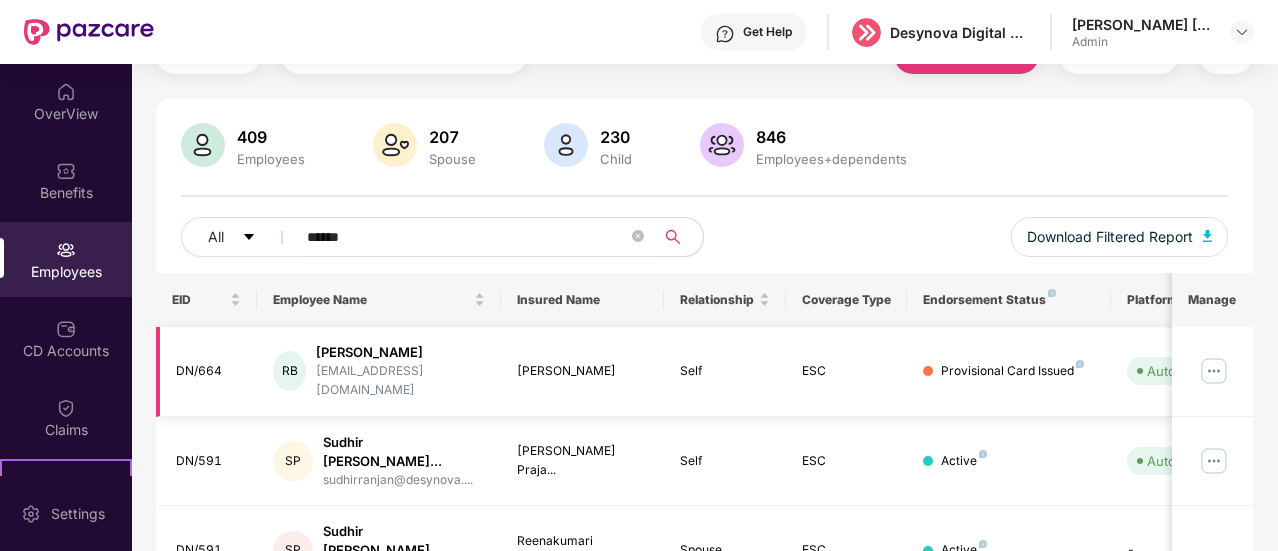 click at bounding box center [1214, 371] 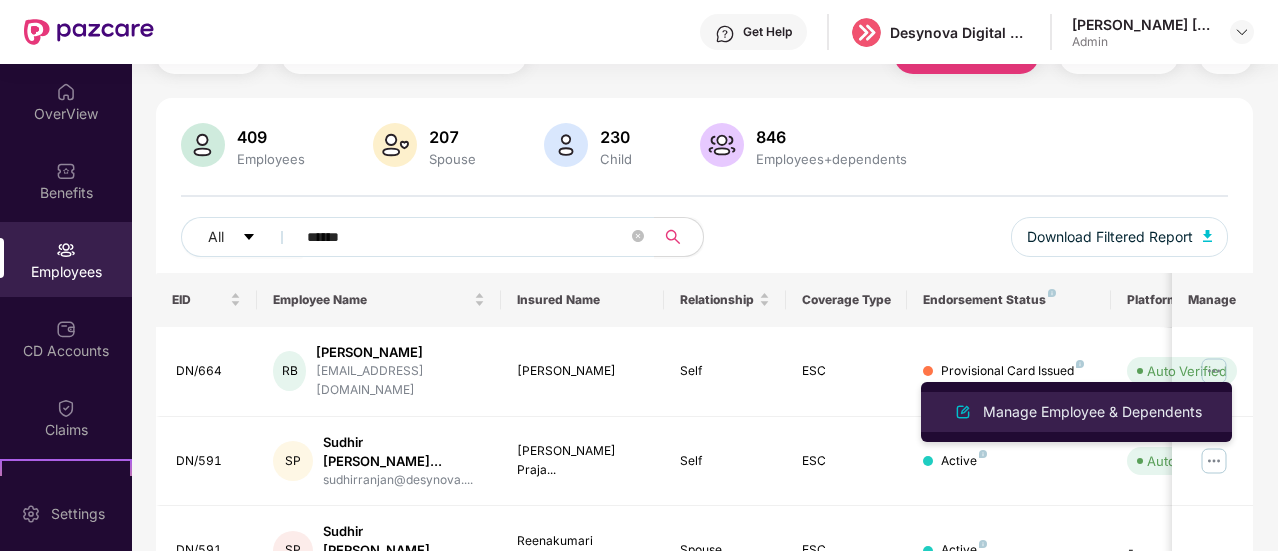 click on "Manage Employee & Dependents" at bounding box center [1092, 412] 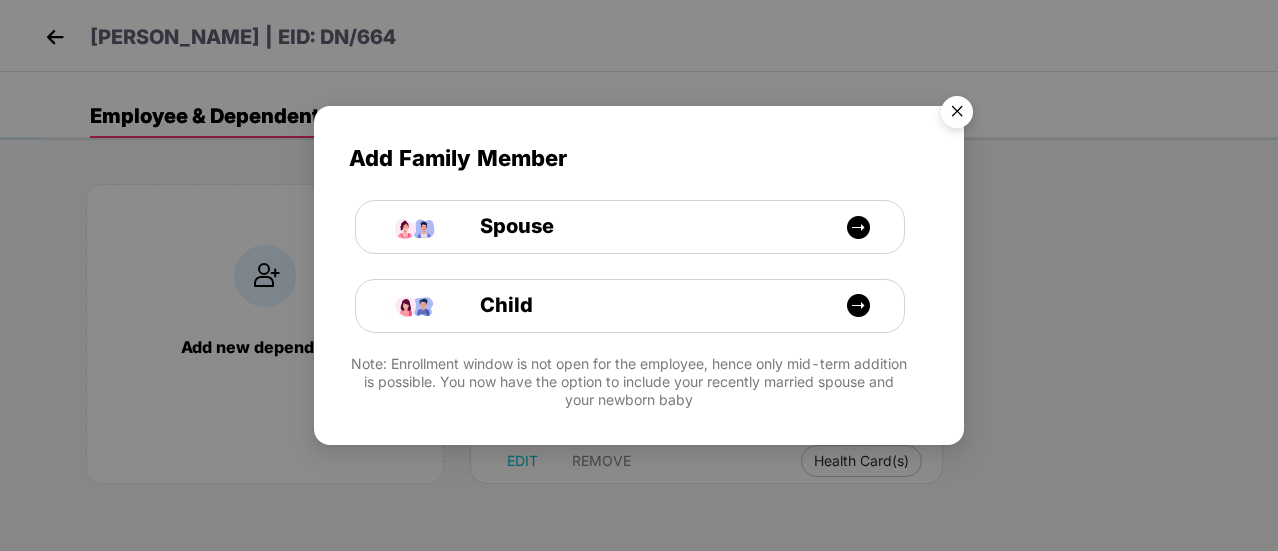 click at bounding box center (957, 115) 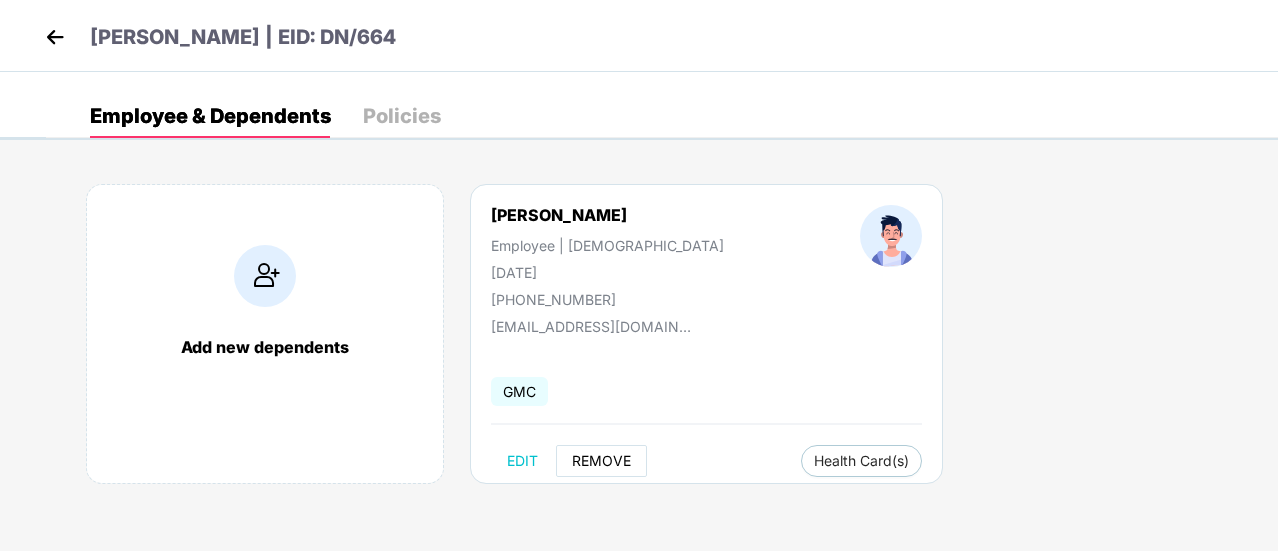 click on "REMOVE" at bounding box center [601, 461] 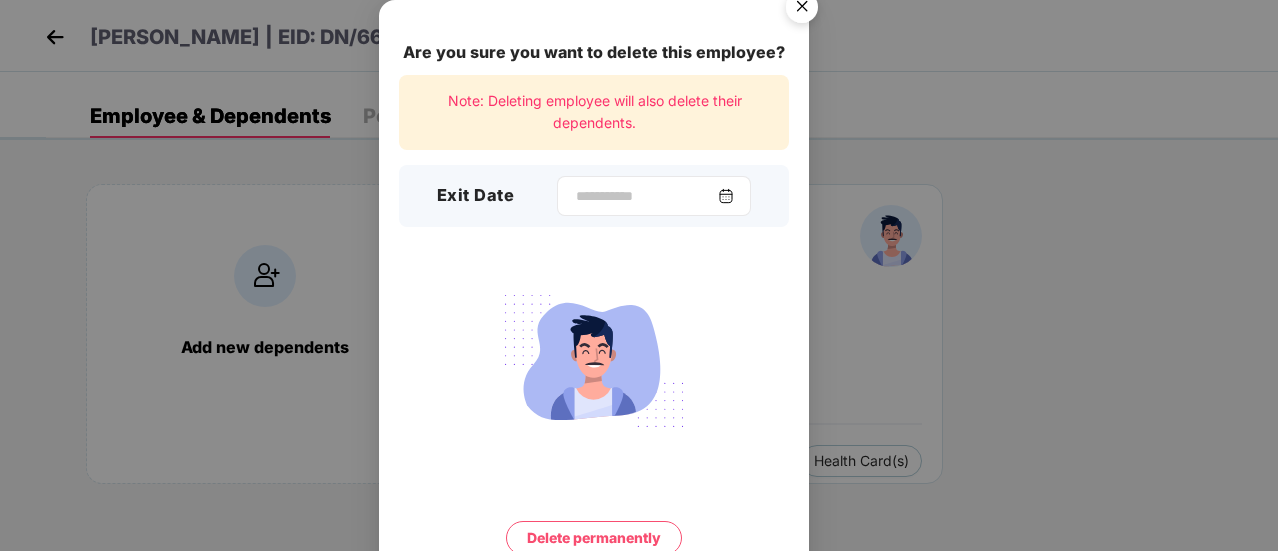 click at bounding box center [726, 196] 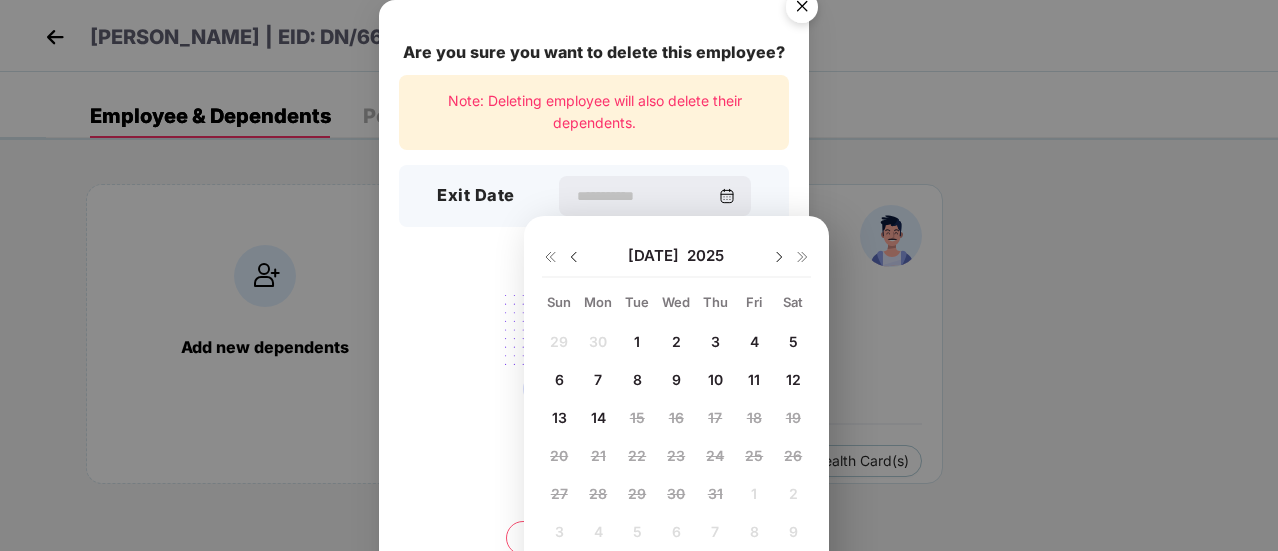 click on "14" at bounding box center [598, 417] 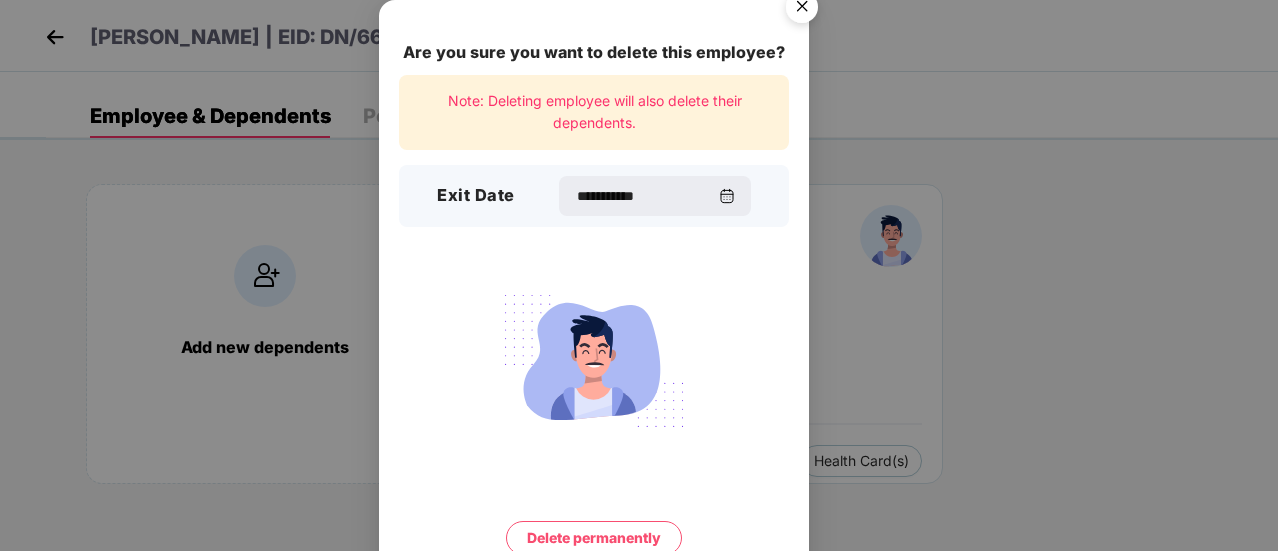 click on "Delete permanently" at bounding box center (594, 538) 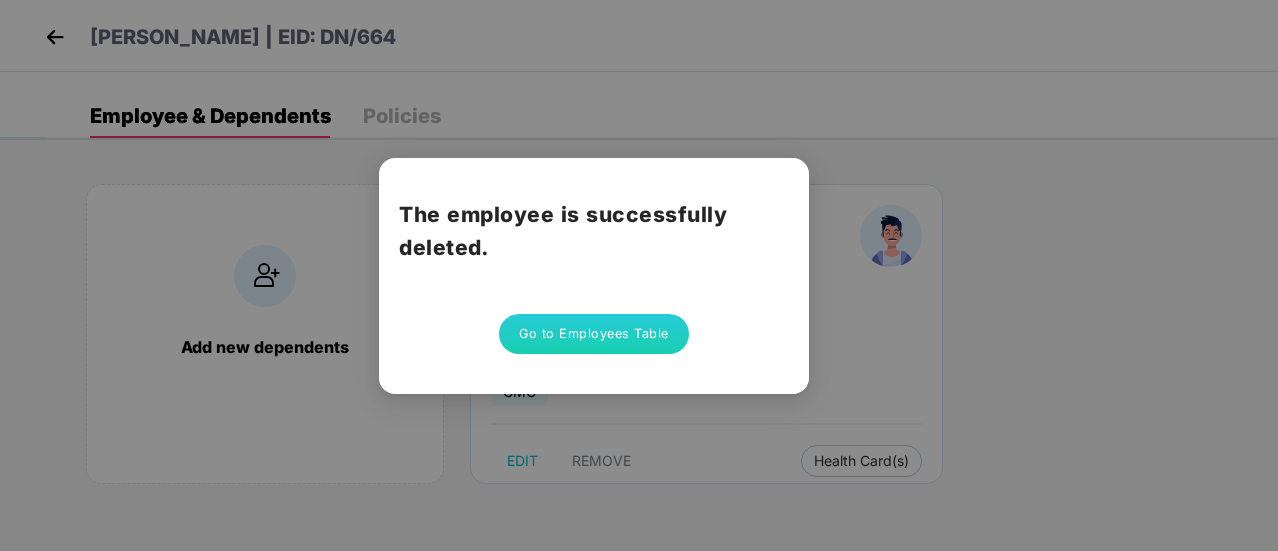 click on "Go to Employees Table" at bounding box center [594, 334] 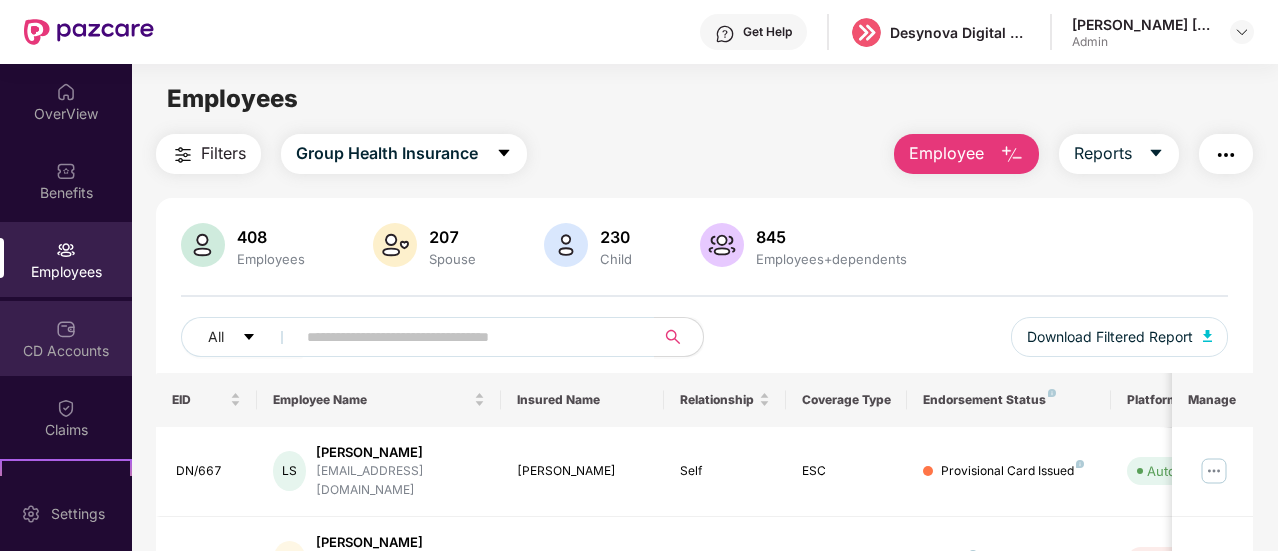 click at bounding box center [66, 329] 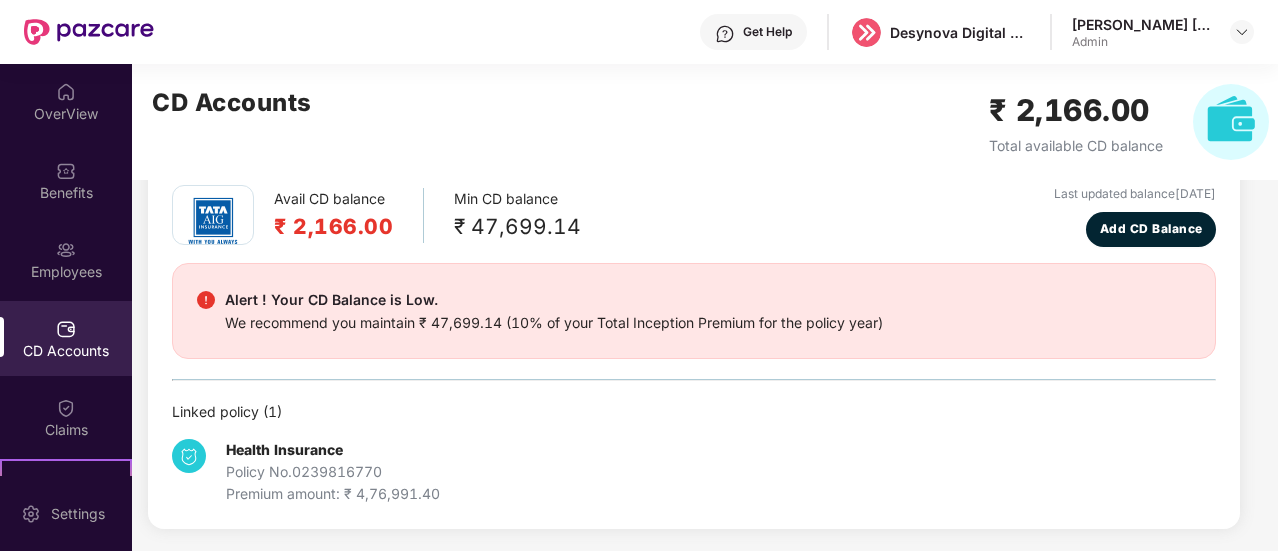 scroll, scrollTop: 0, scrollLeft: 0, axis: both 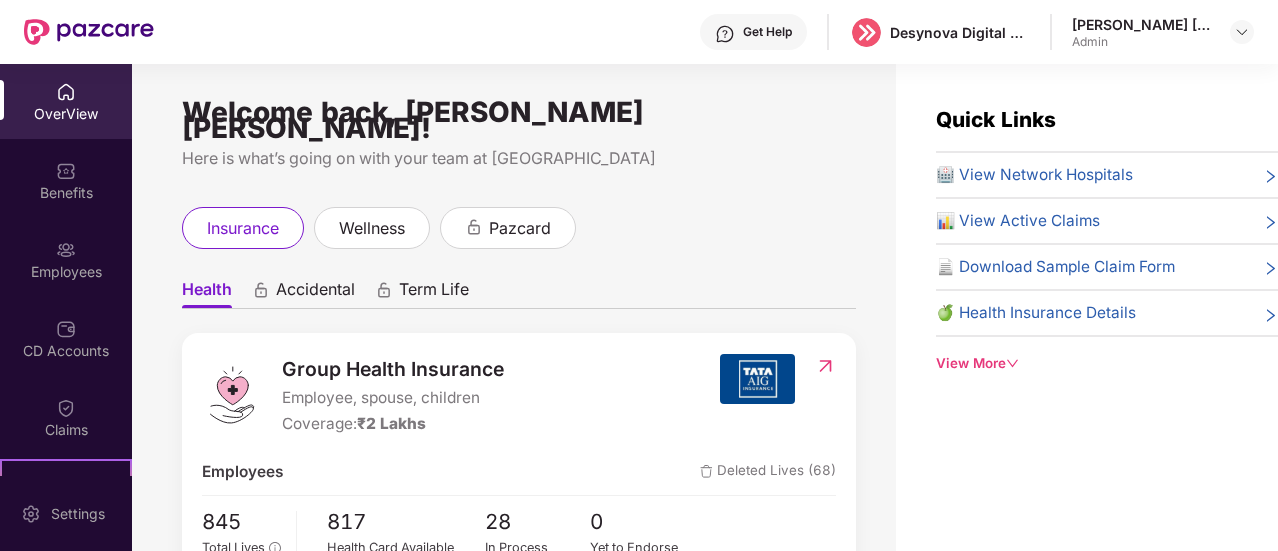 click on "OverView" at bounding box center (66, 114) 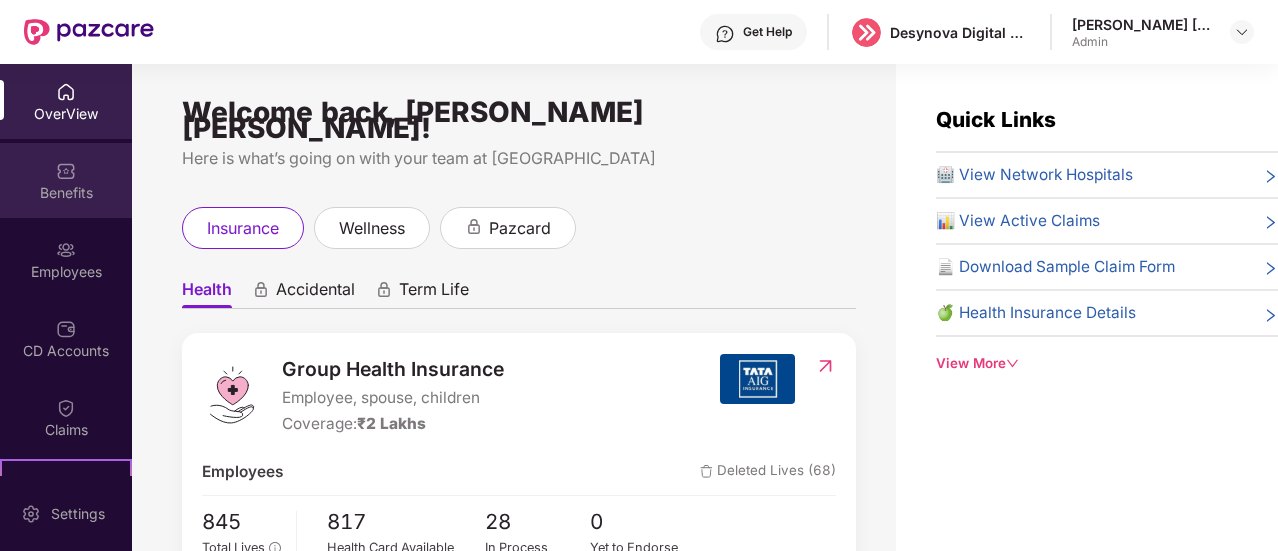 click on "Benefits" at bounding box center [66, 193] 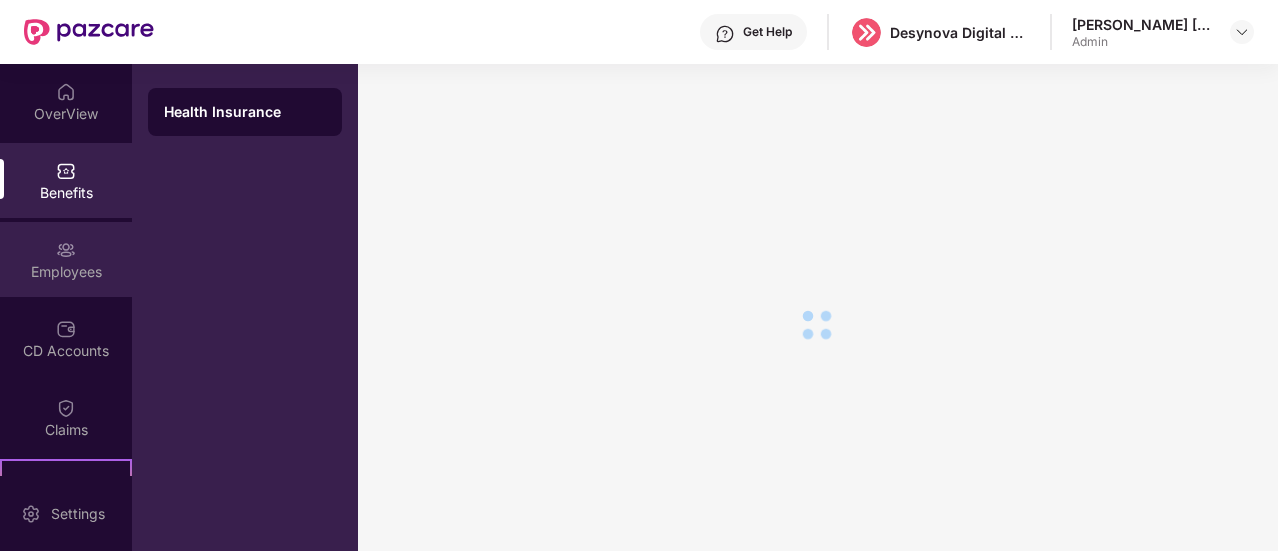 click on "Employees" at bounding box center (66, 272) 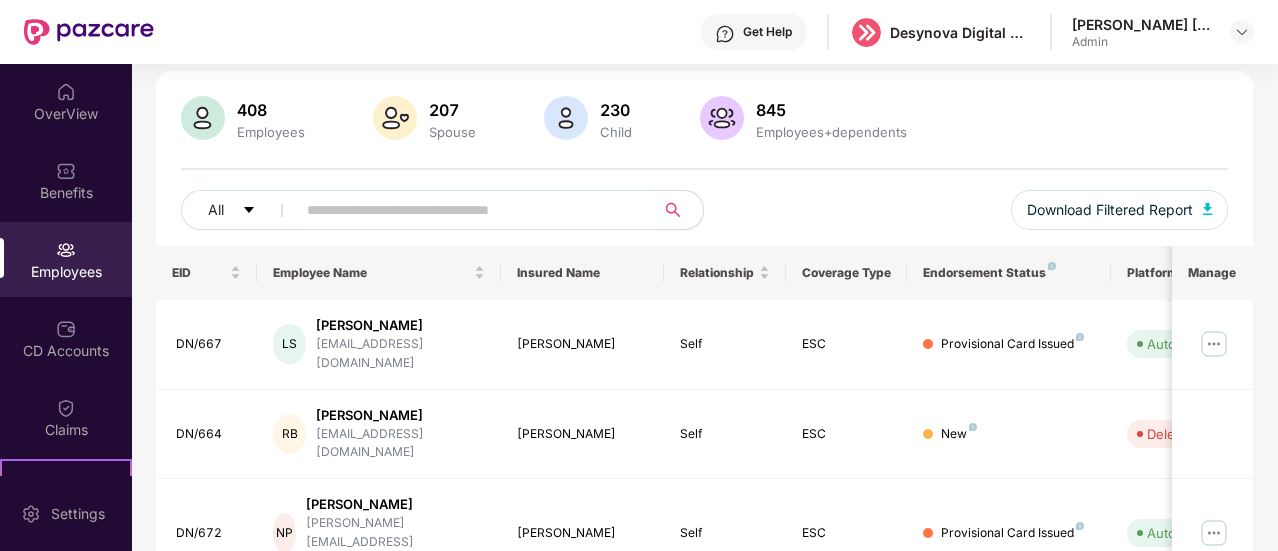 scroll, scrollTop: 0, scrollLeft: 0, axis: both 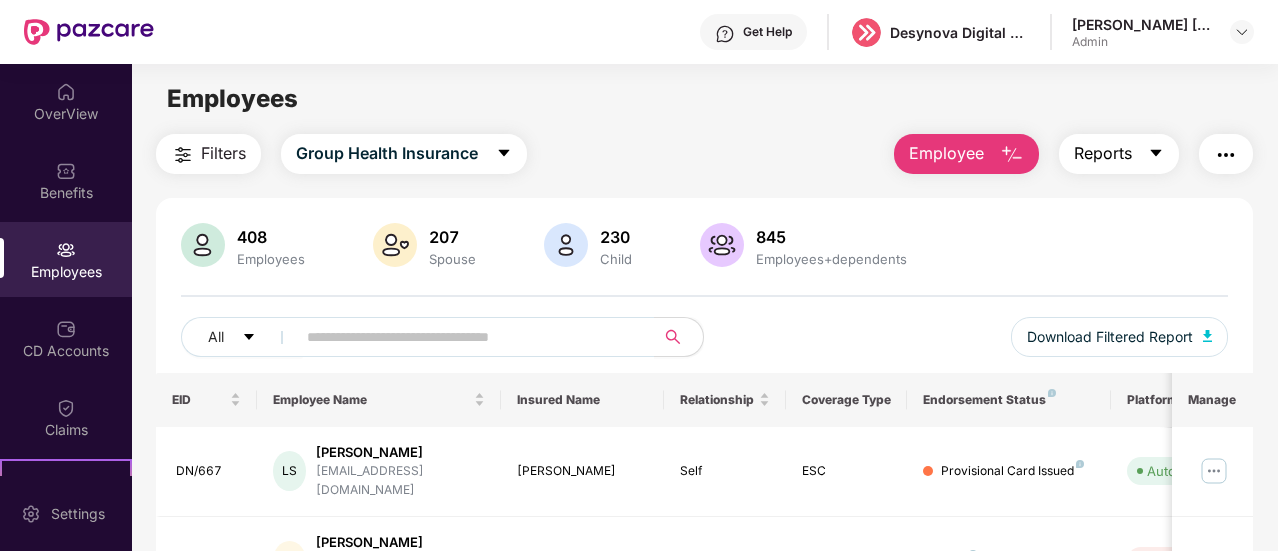 click 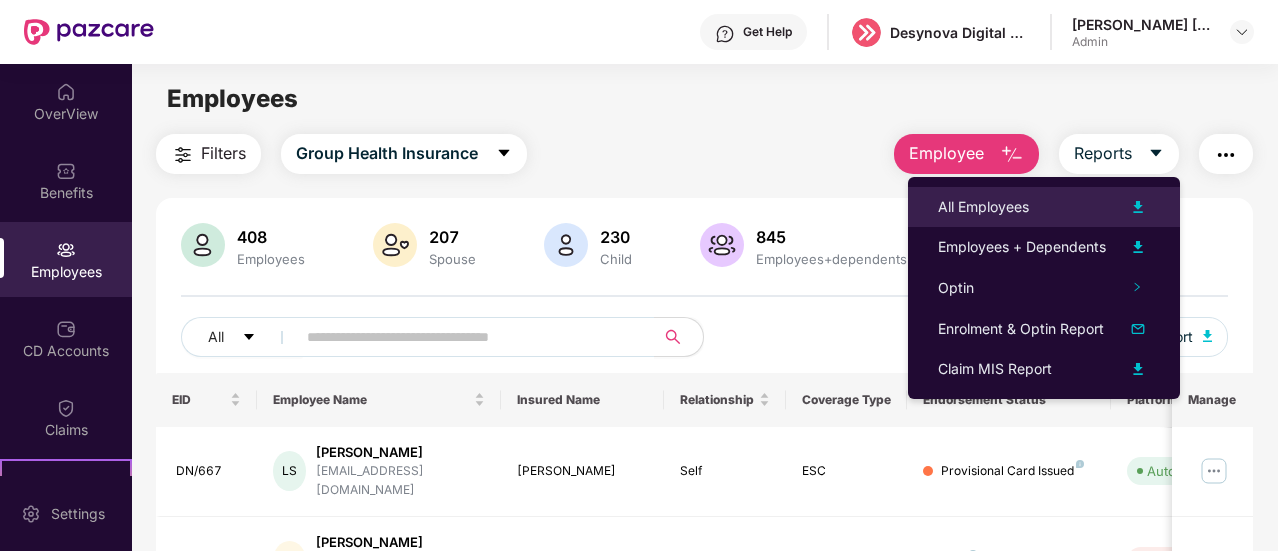 click on "All Employees" at bounding box center (1044, 207) 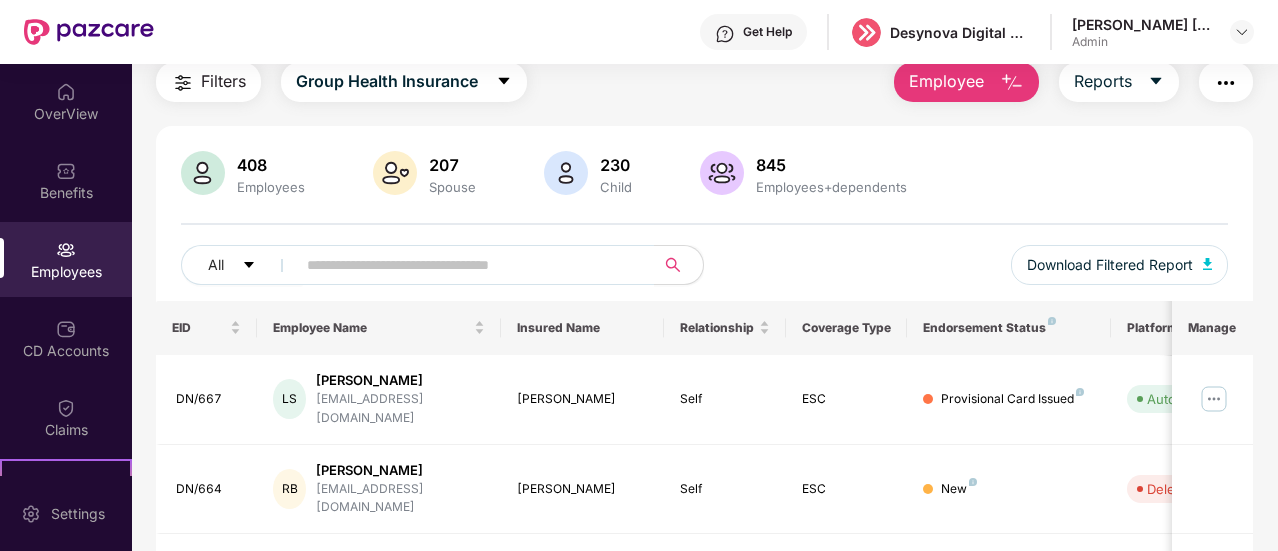 scroll, scrollTop: 0, scrollLeft: 0, axis: both 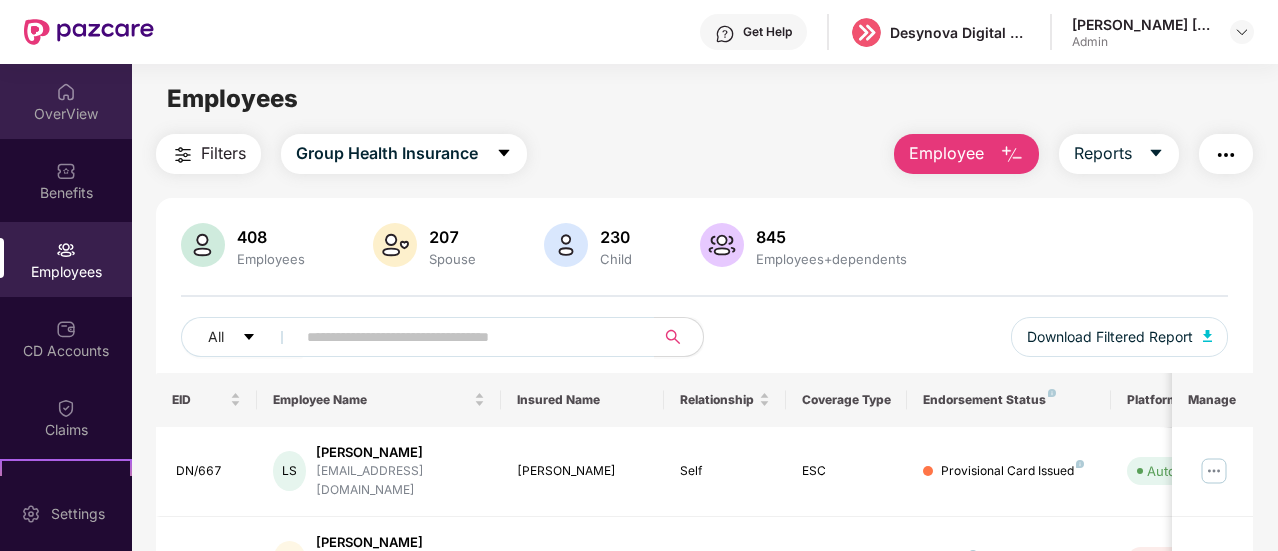 click on "OverView" at bounding box center [66, 101] 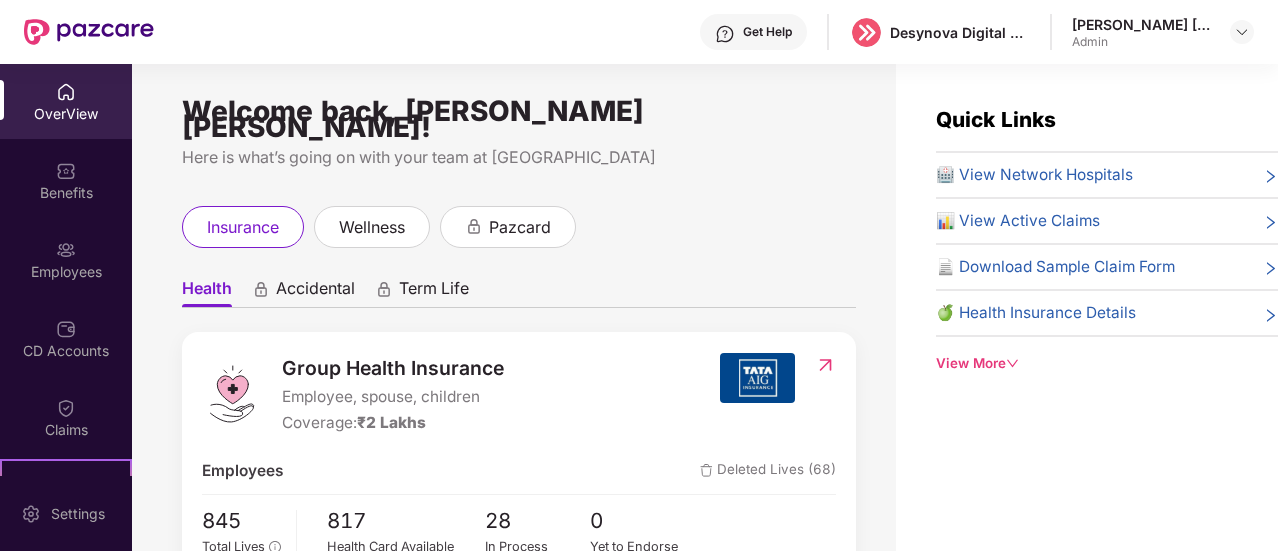 scroll, scrollTop: 0, scrollLeft: 0, axis: both 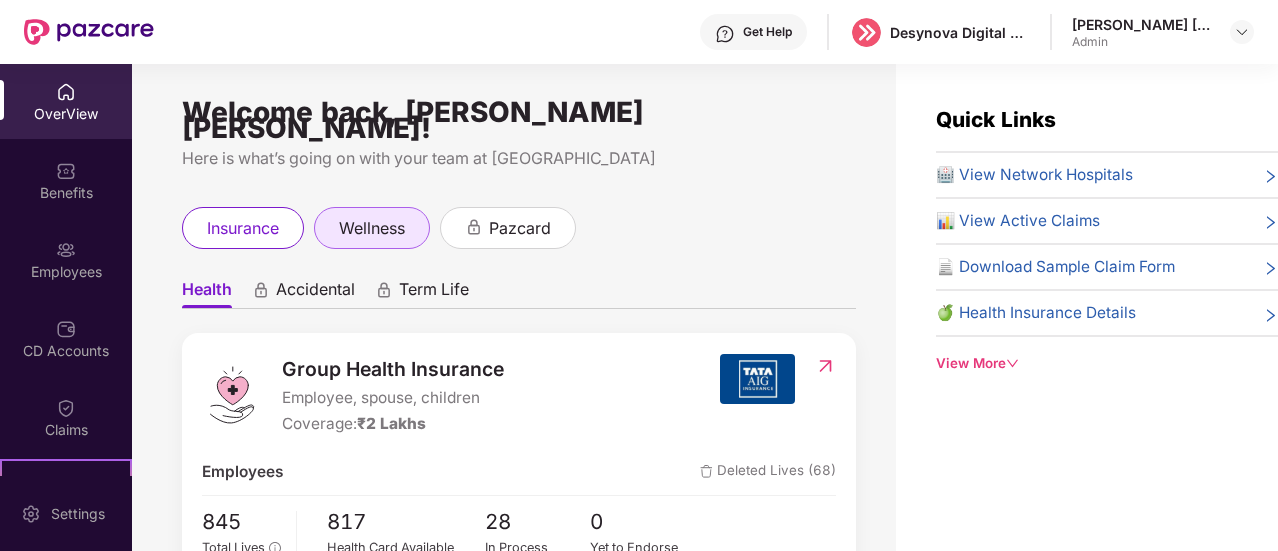 click on "wellness" at bounding box center (372, 228) 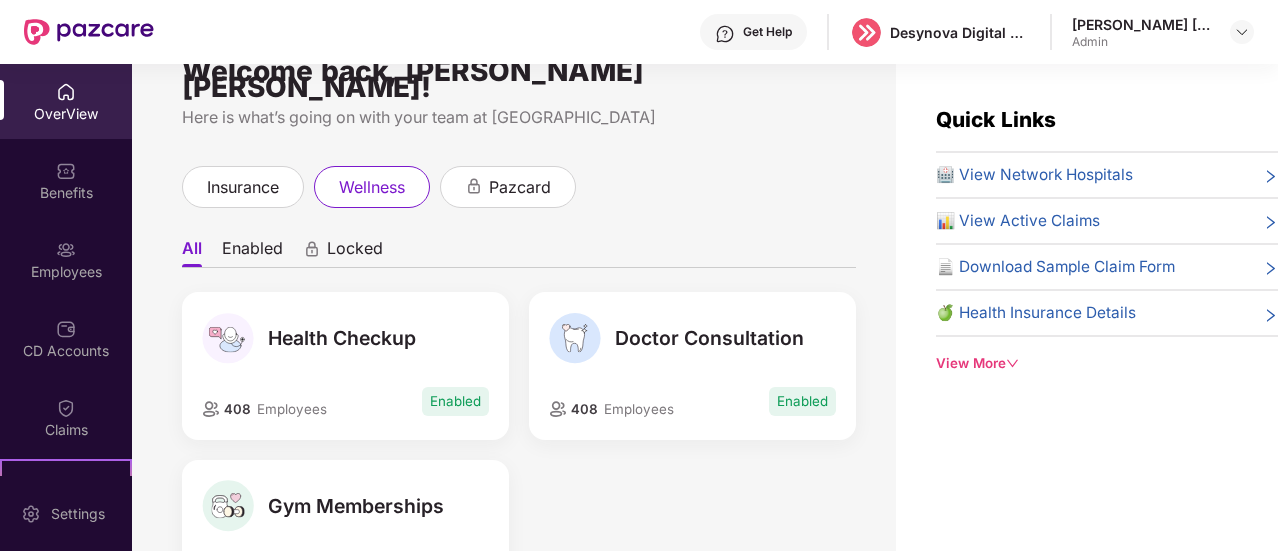 scroll, scrollTop: 0, scrollLeft: 0, axis: both 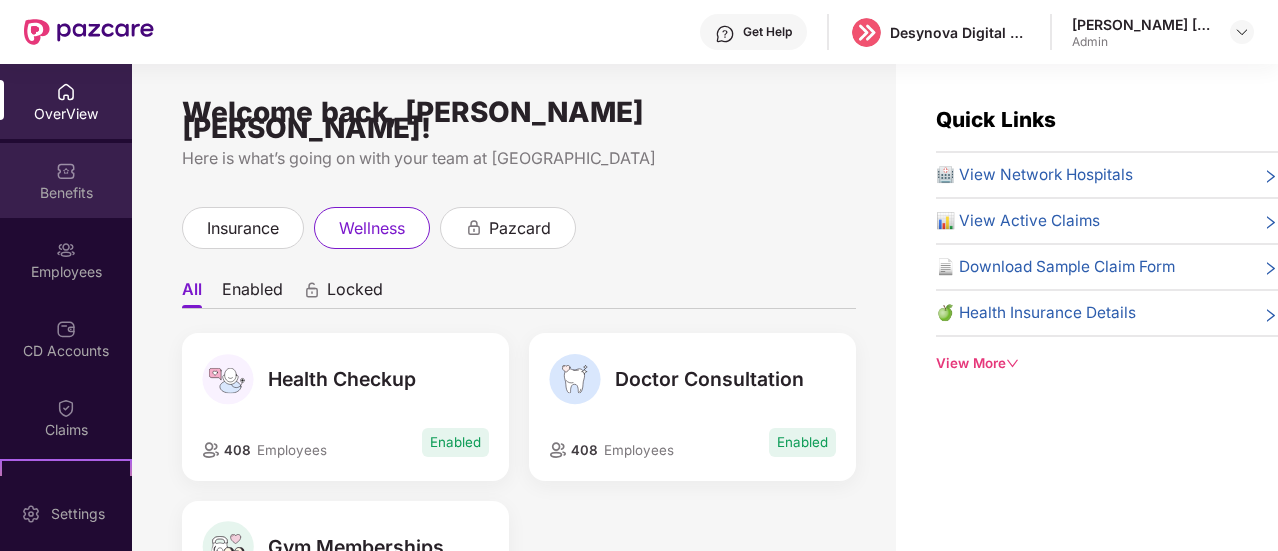click on "Benefits" at bounding box center [66, 193] 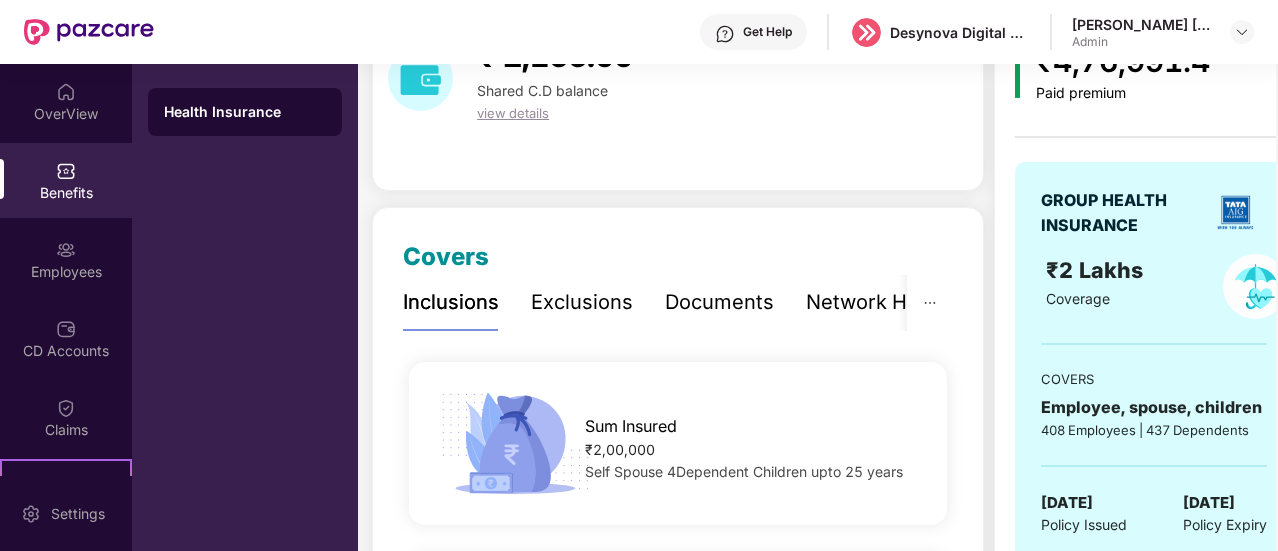 scroll, scrollTop: 0, scrollLeft: 0, axis: both 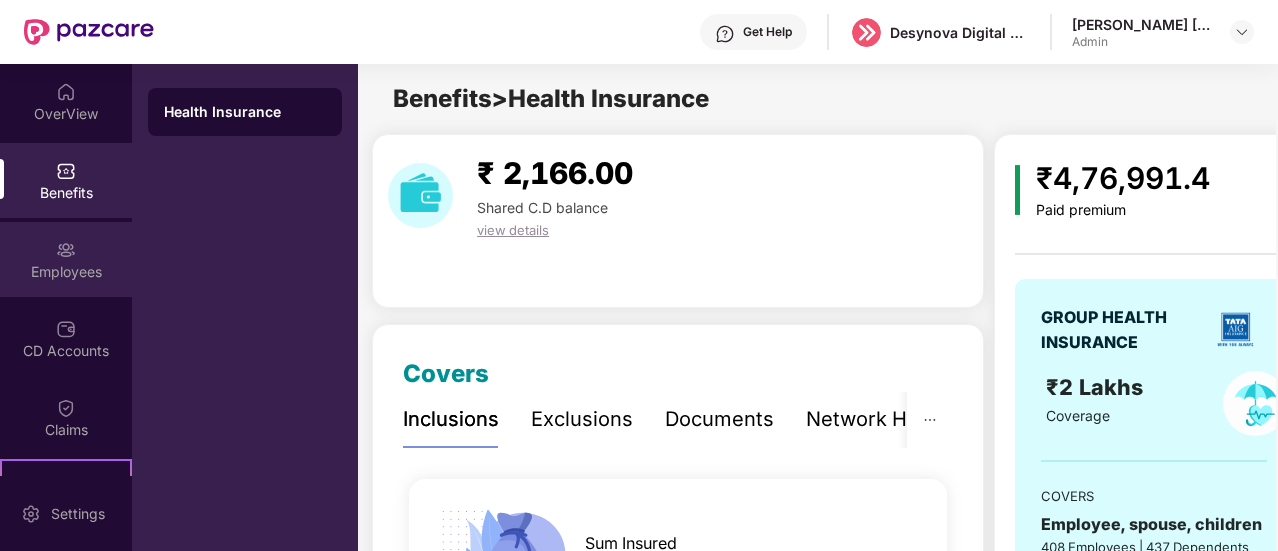click on "Employees" at bounding box center [66, 259] 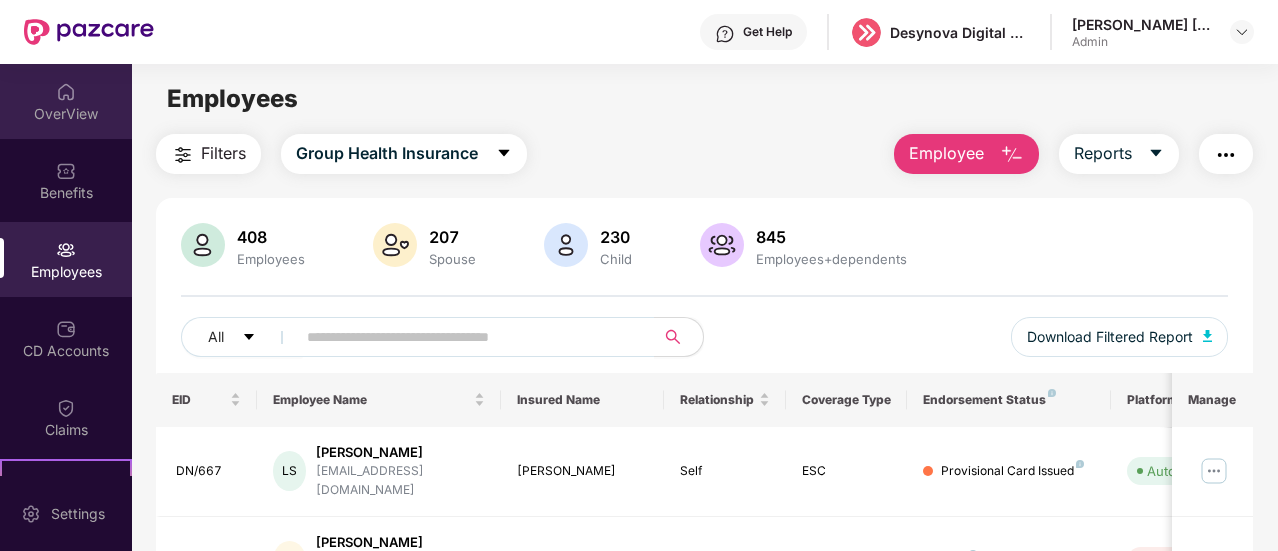 click on "OverView" at bounding box center [66, 114] 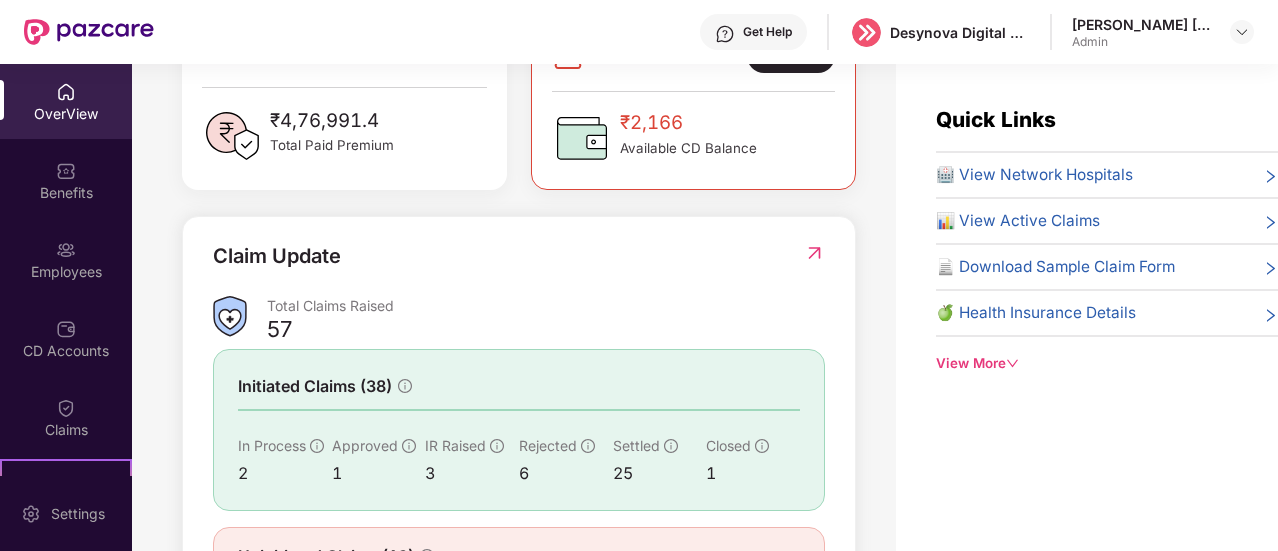 scroll, scrollTop: 683, scrollLeft: 0, axis: vertical 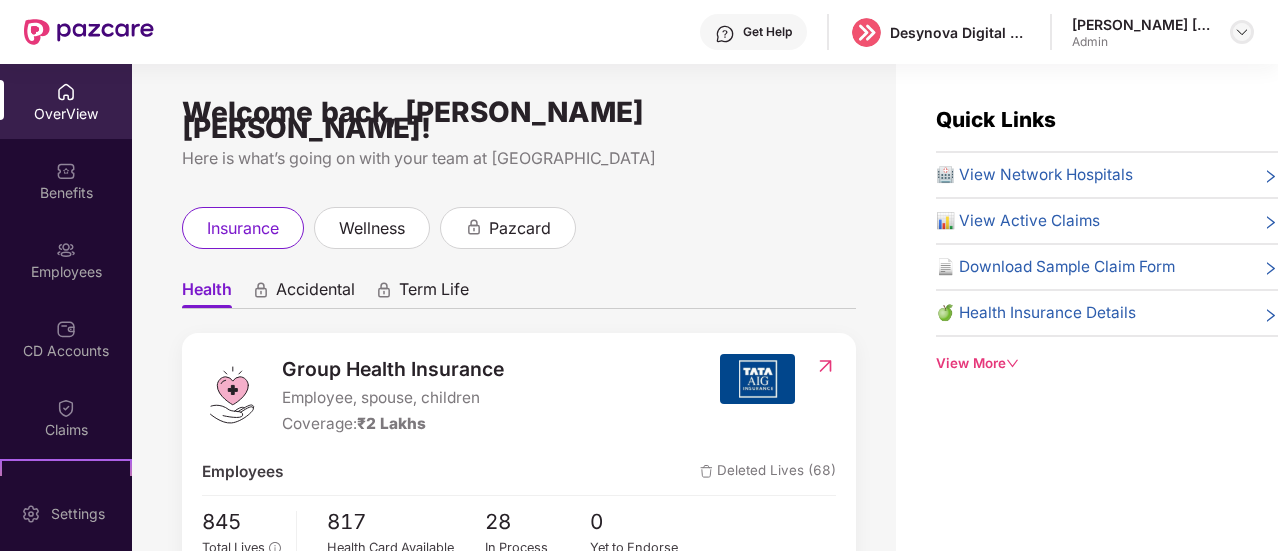 click at bounding box center [1242, 32] 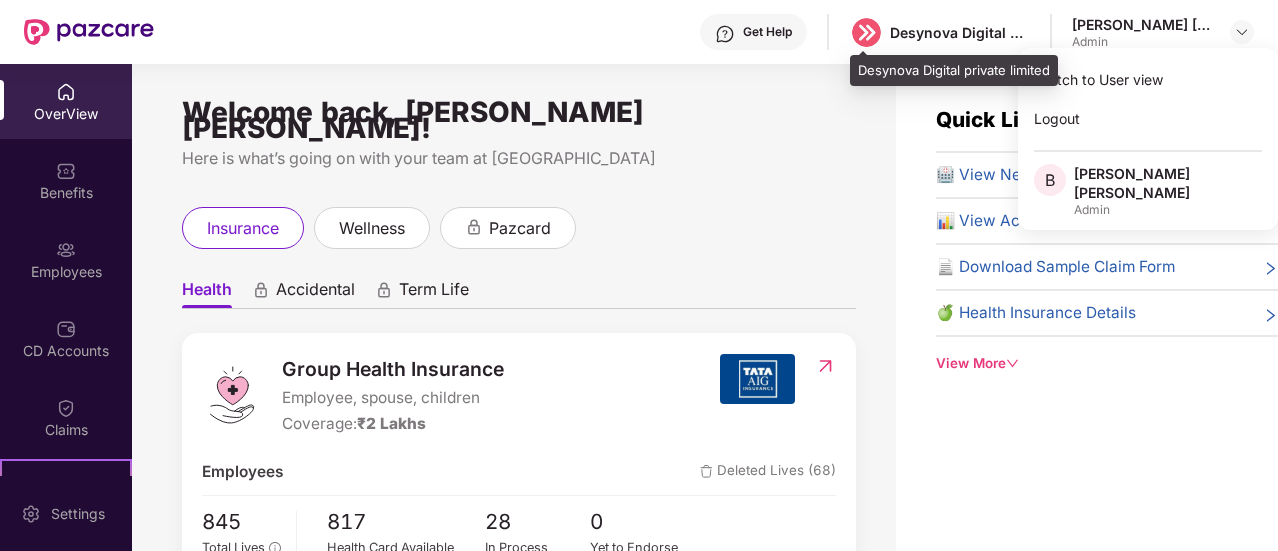 click on "Desynova Digital private limited" at bounding box center (960, 32) 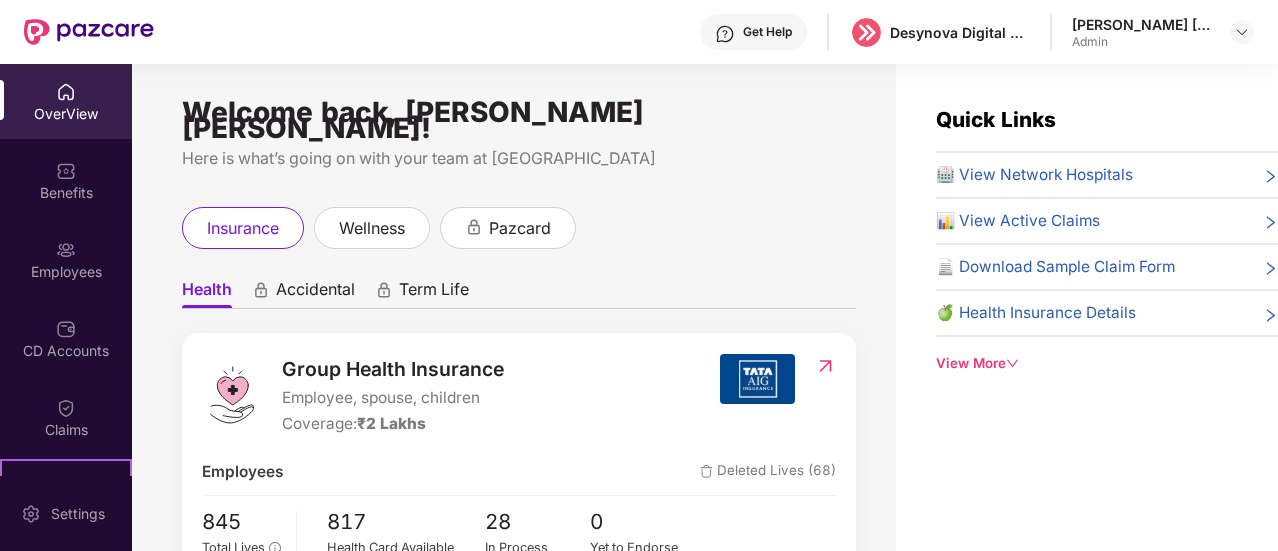 click on "Banuri Vamshi Vinod Kumar Admin" at bounding box center [1163, 32] 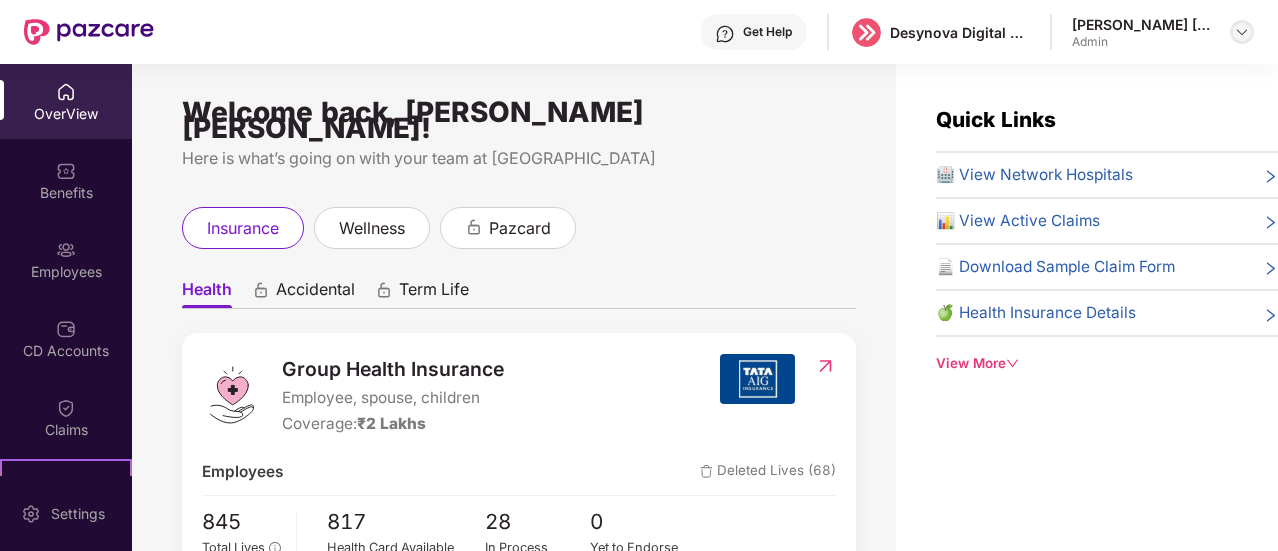 click at bounding box center [1242, 32] 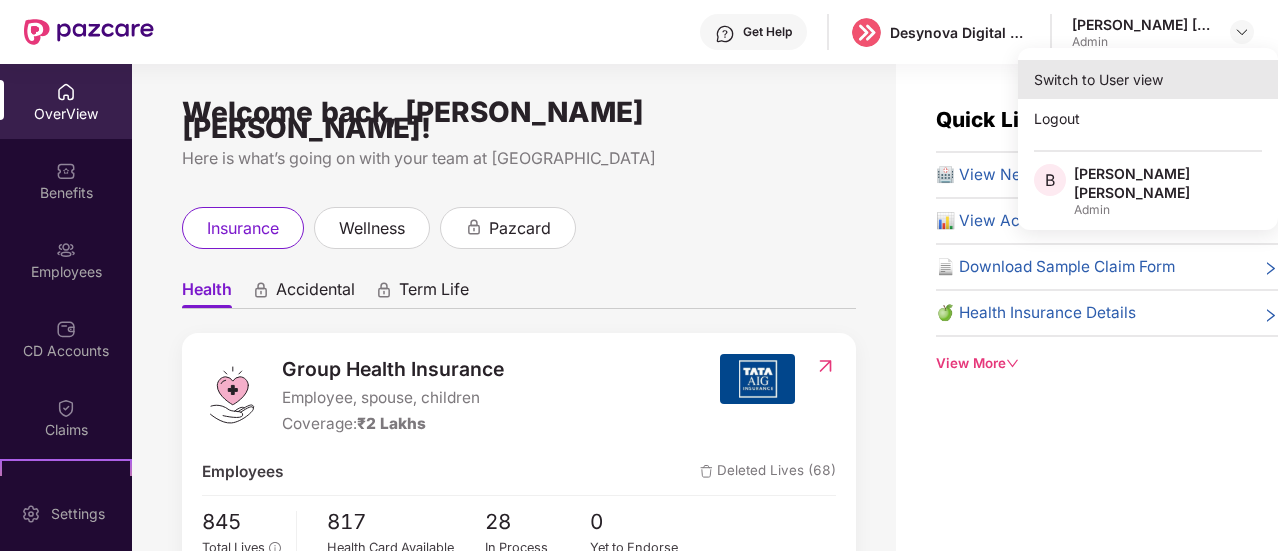 click on "Switch to User view" at bounding box center [1148, 79] 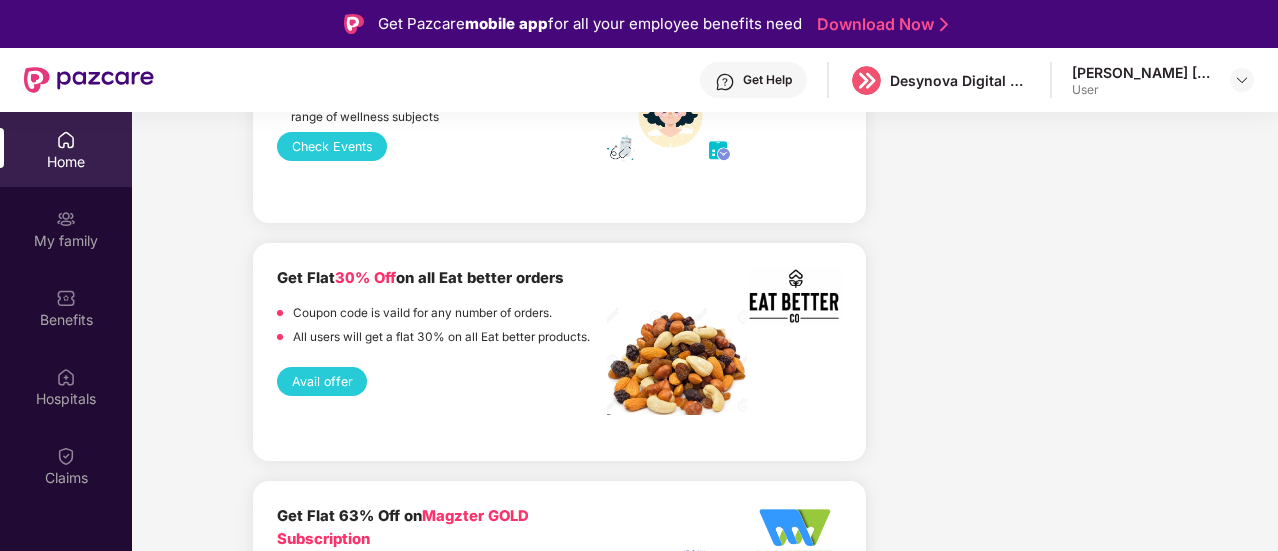 scroll, scrollTop: 2600, scrollLeft: 0, axis: vertical 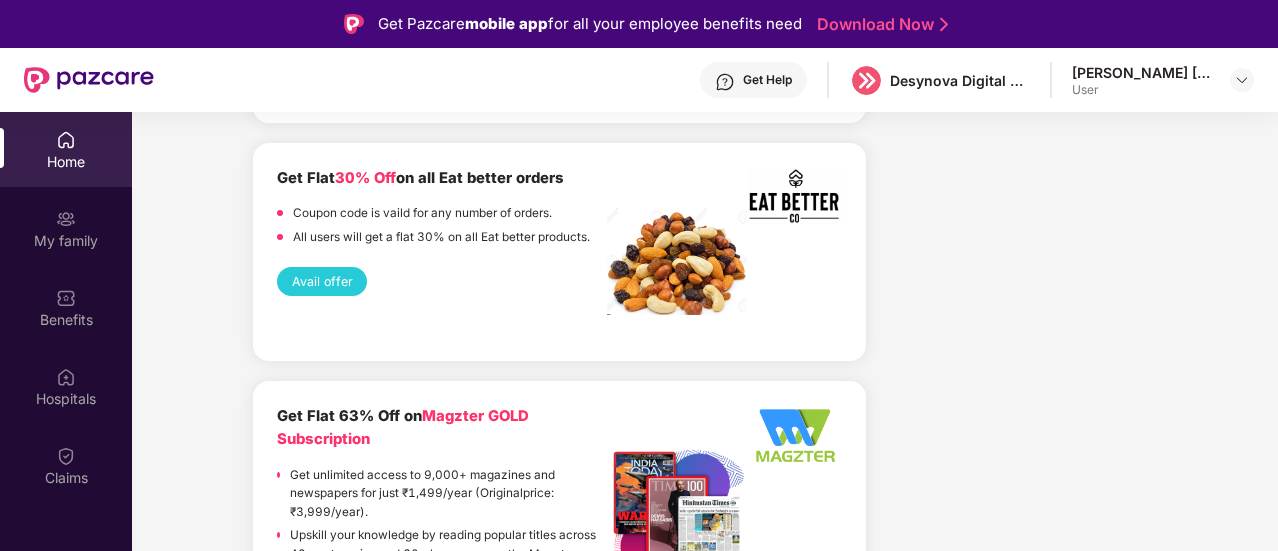 click on "Avail offer" at bounding box center [322, 281] 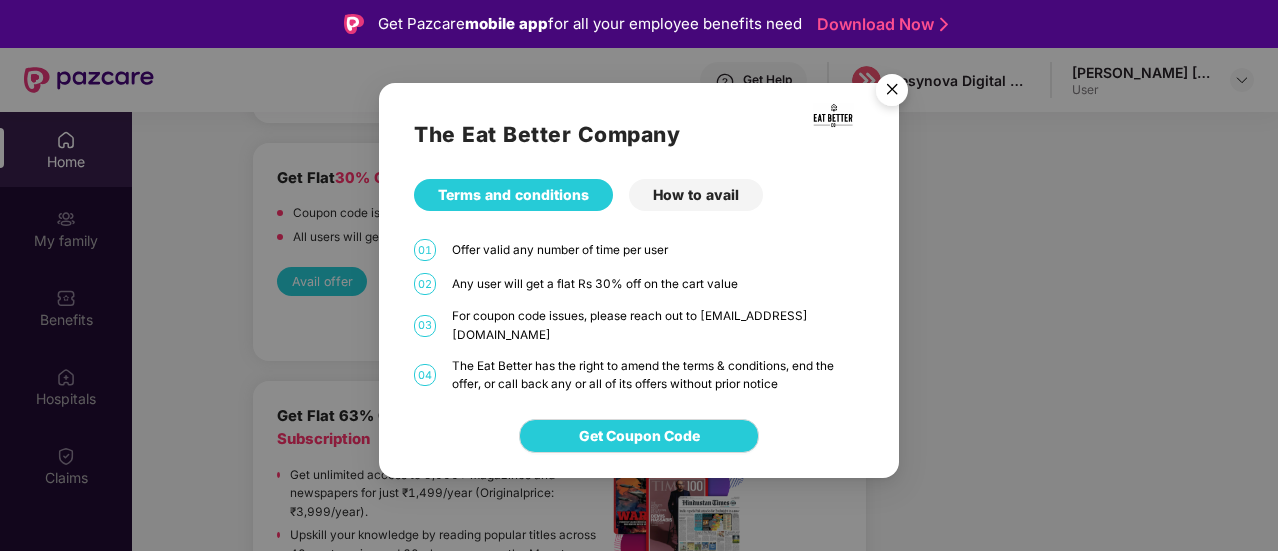 click on "How to avail" at bounding box center (696, 195) 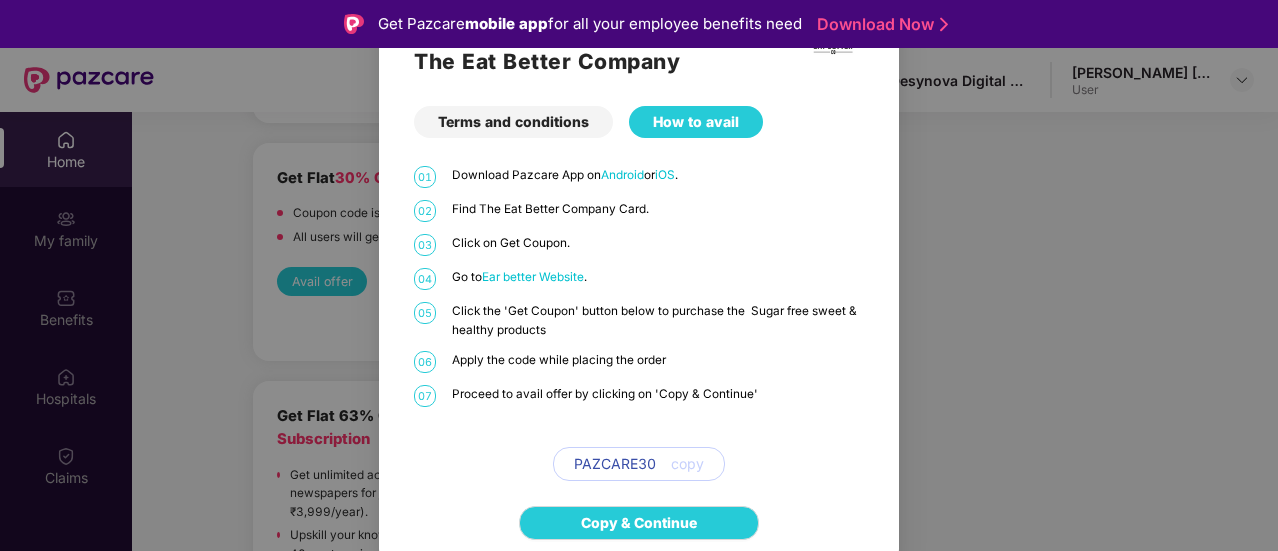click on "Terms and conditions" at bounding box center (513, 122) 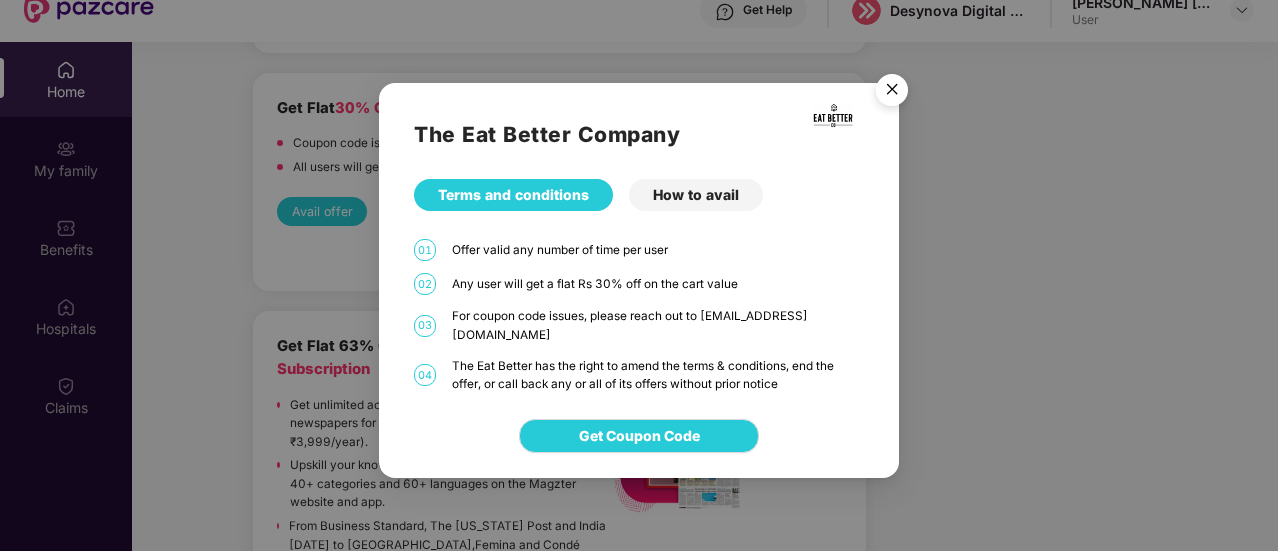 scroll, scrollTop: 100, scrollLeft: 0, axis: vertical 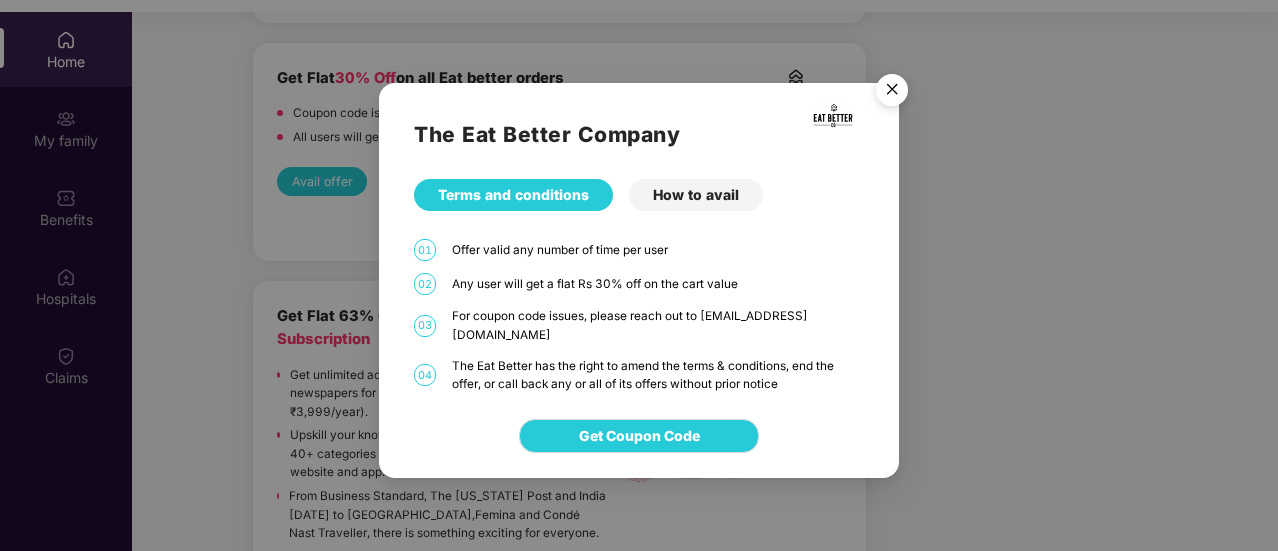 click at bounding box center [892, 93] 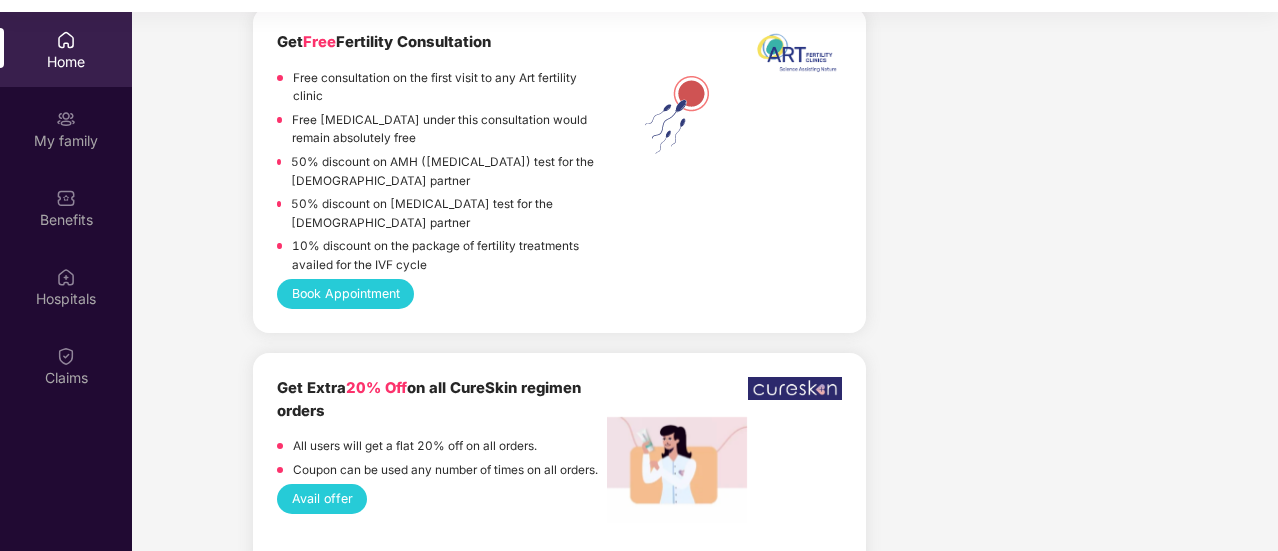 scroll, scrollTop: 4118, scrollLeft: 0, axis: vertical 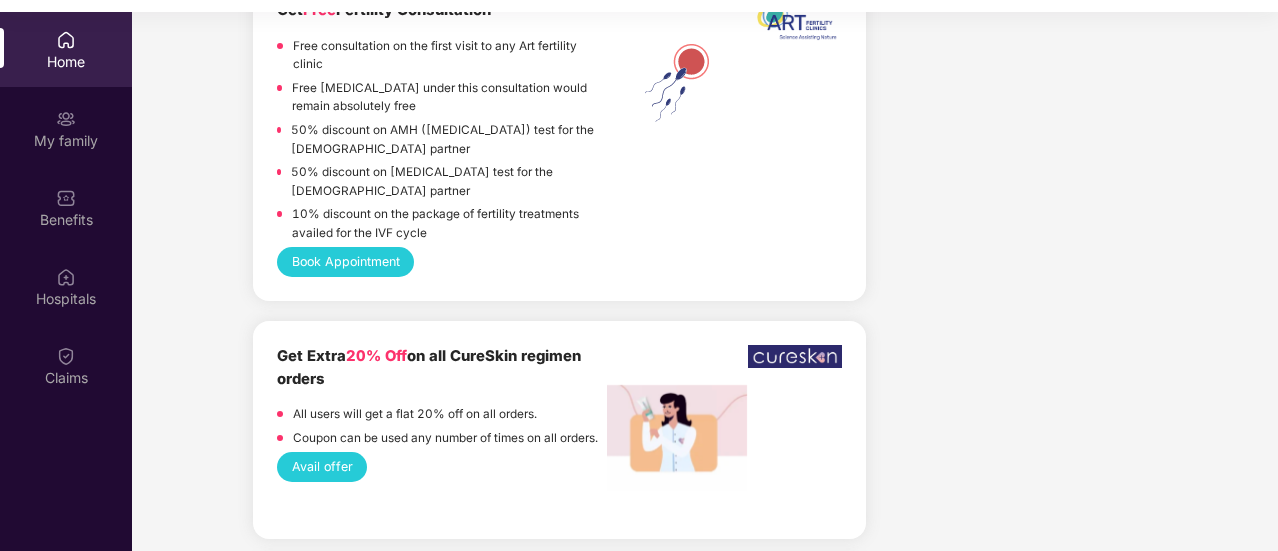click on "Book Appointment" at bounding box center (345, 261) 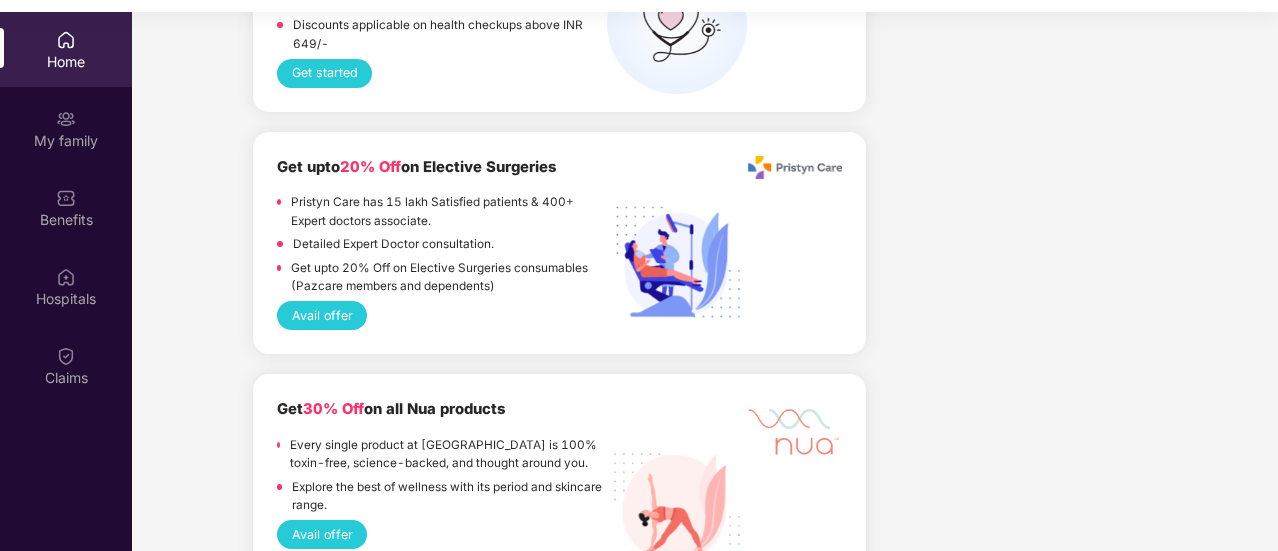 scroll, scrollTop: 4818, scrollLeft: 0, axis: vertical 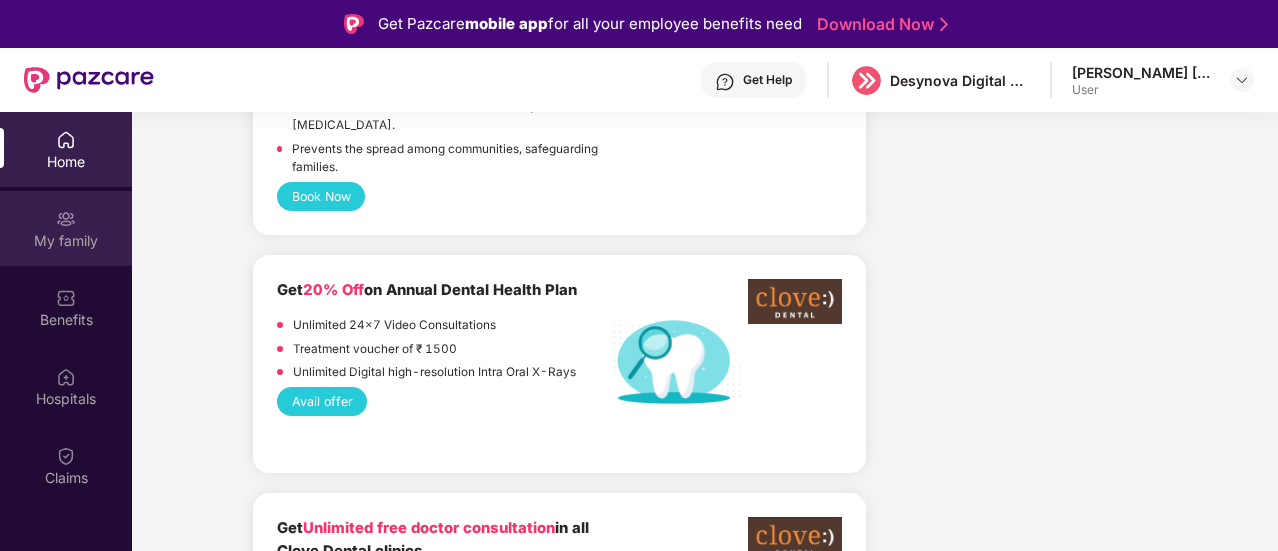 click on "My family" at bounding box center [66, 241] 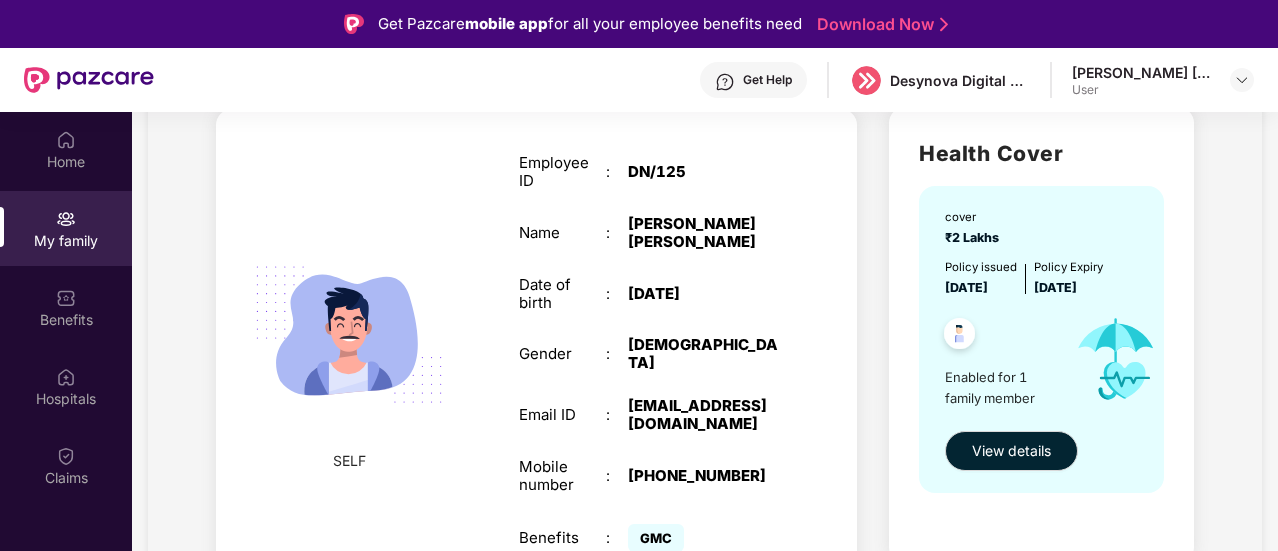 scroll, scrollTop: 147, scrollLeft: 0, axis: vertical 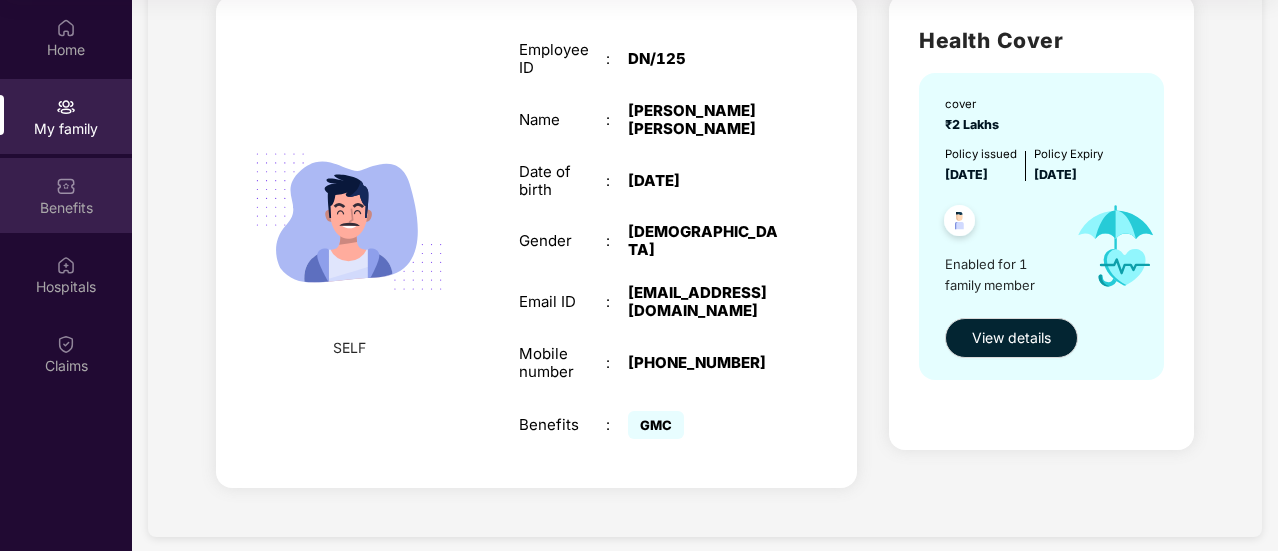 click on "Benefits" at bounding box center (66, 208) 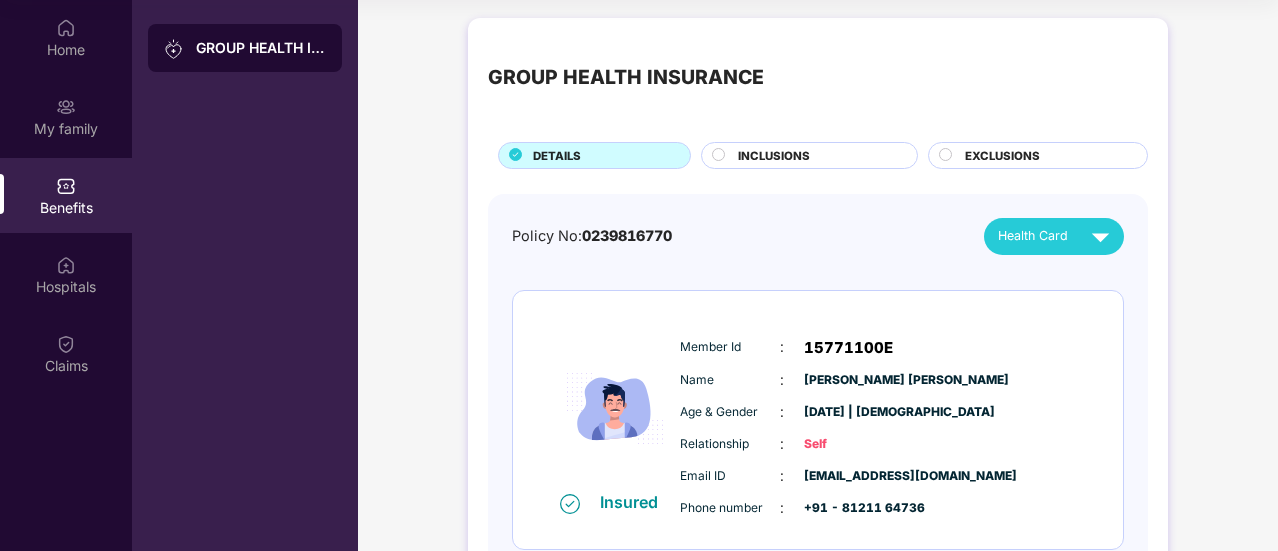 scroll, scrollTop: 0, scrollLeft: 0, axis: both 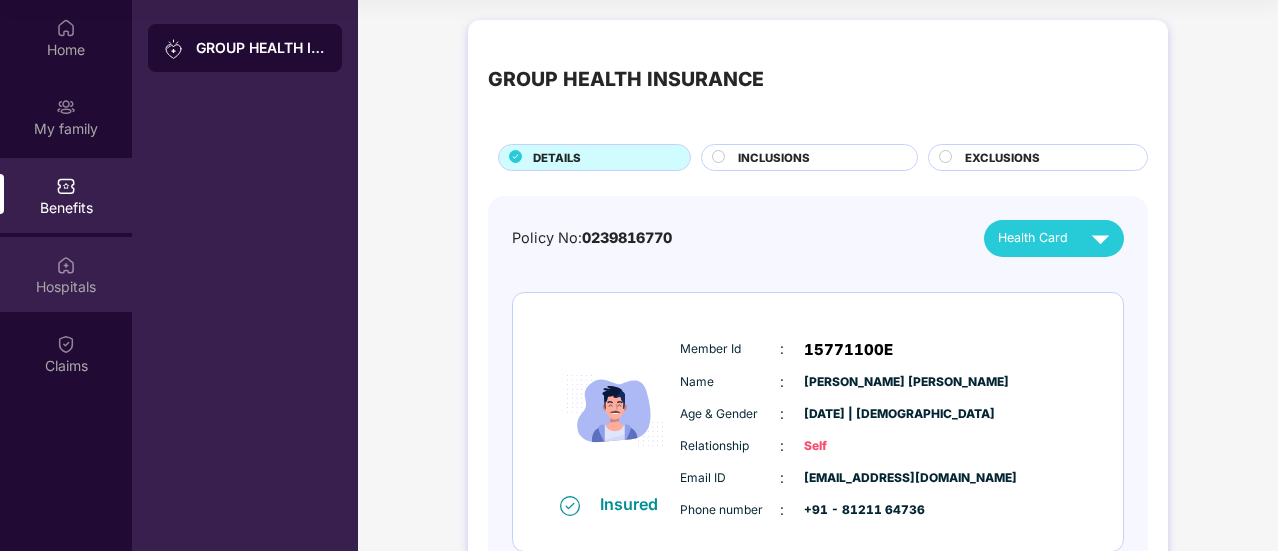 click at bounding box center (66, 265) 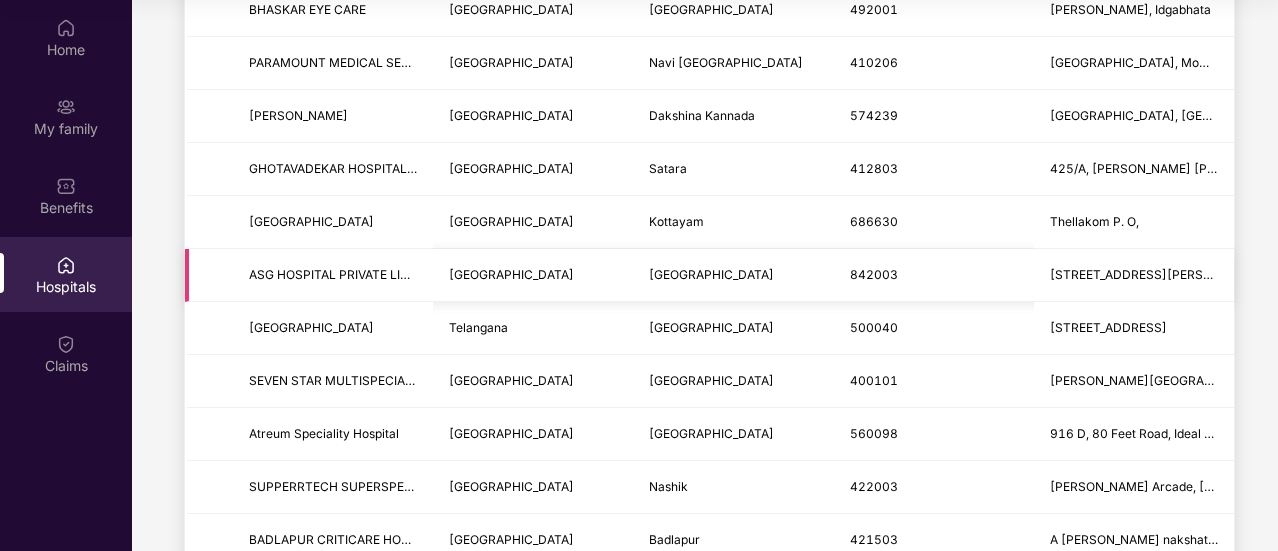 scroll, scrollTop: 0, scrollLeft: 0, axis: both 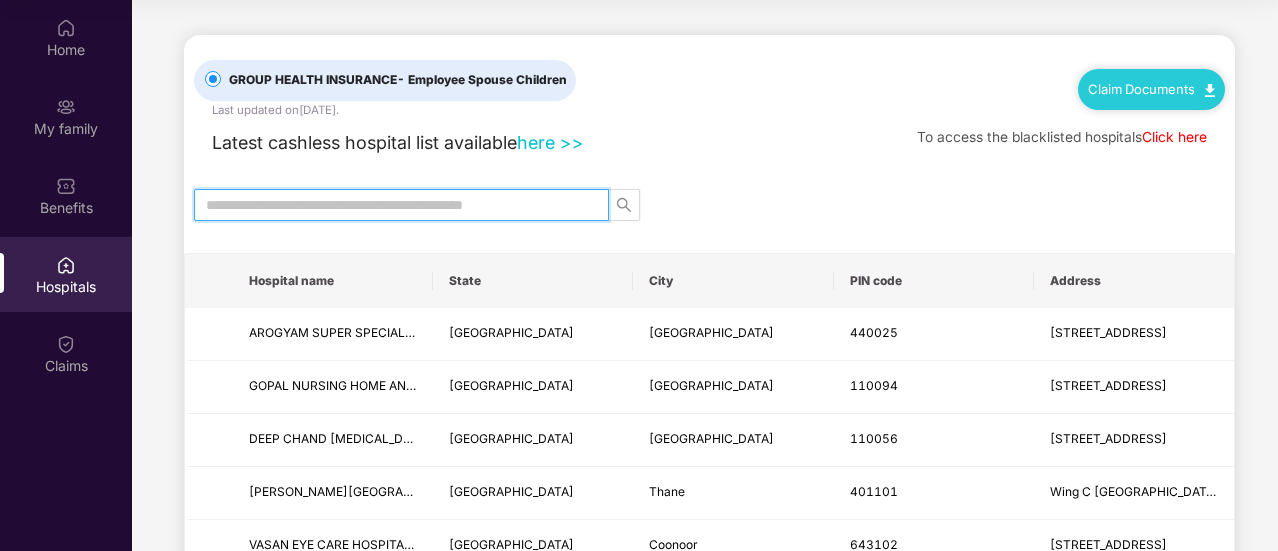 click at bounding box center [393, 205] 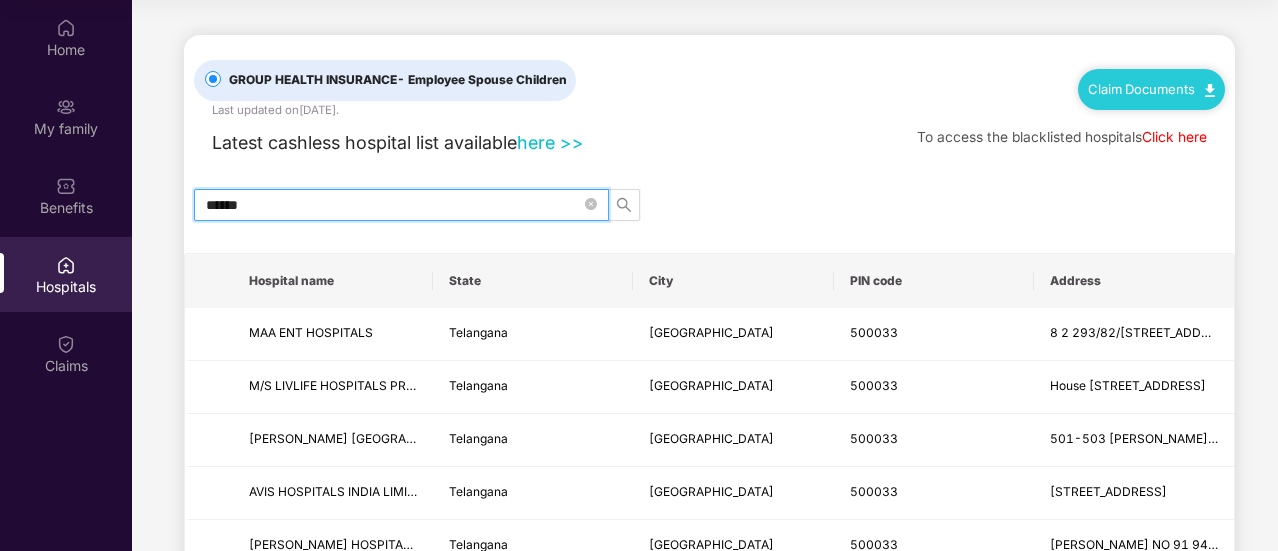 click on "******" at bounding box center (393, 205) 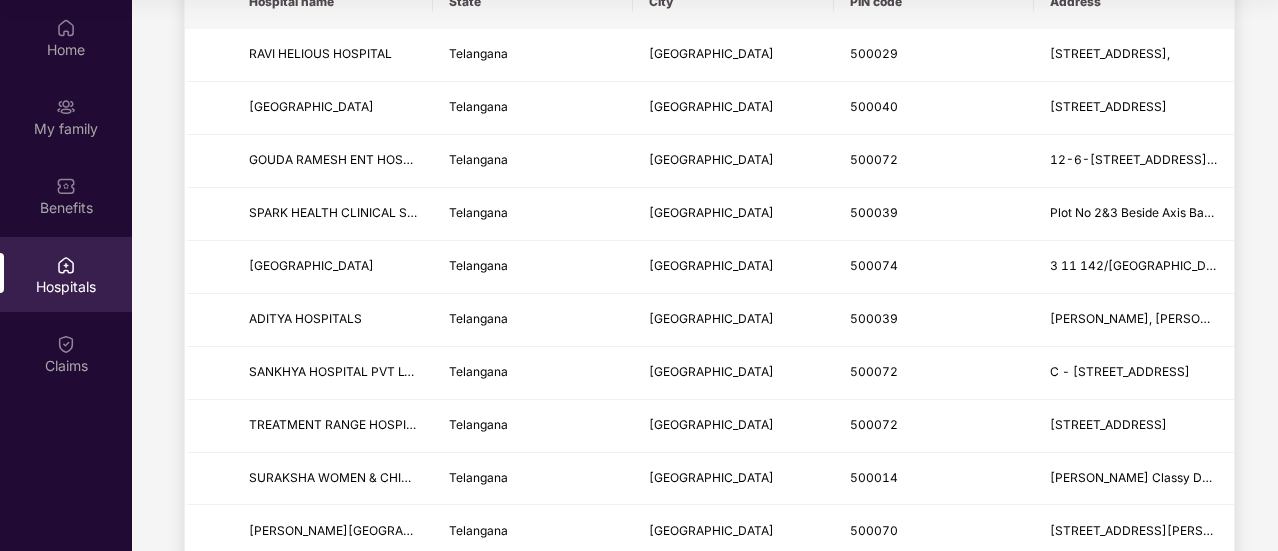 scroll, scrollTop: 0, scrollLeft: 0, axis: both 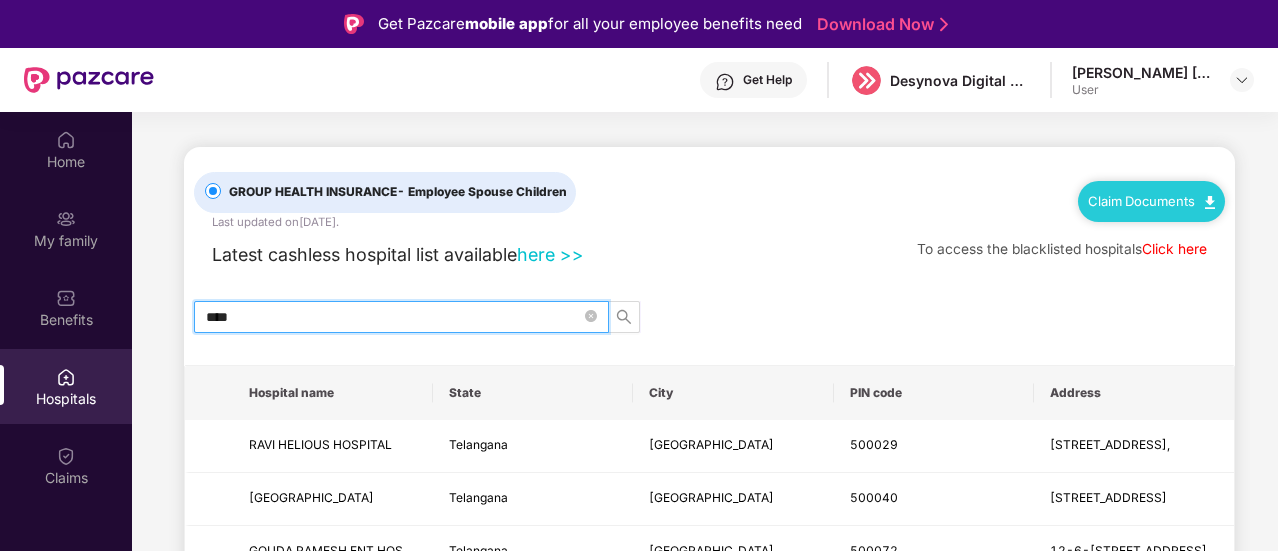 type on "****" 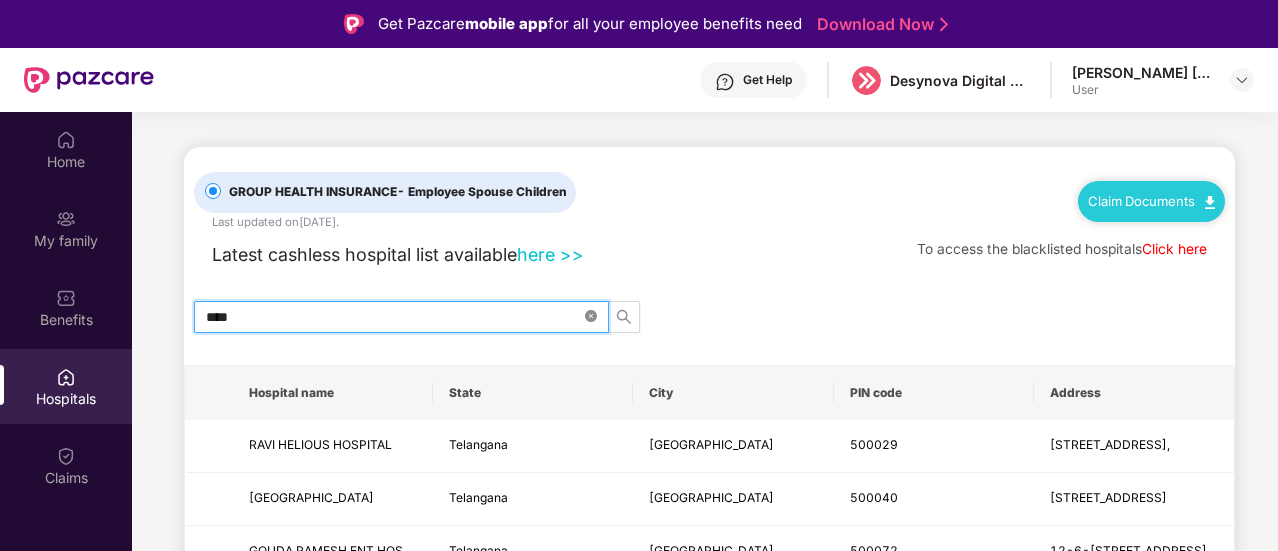 click 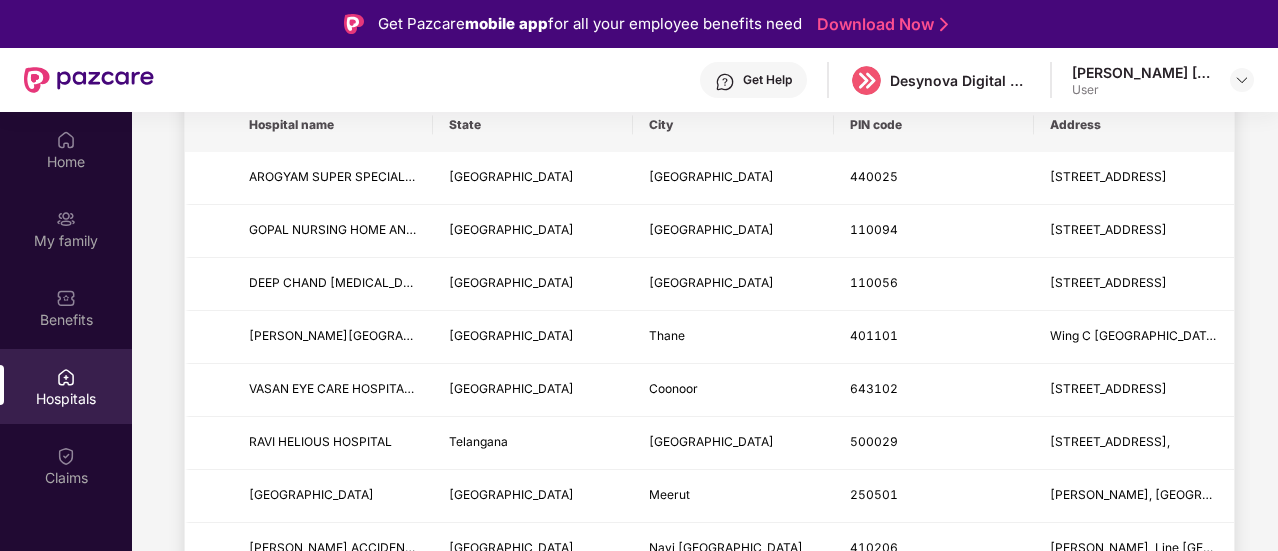scroll, scrollTop: 0, scrollLeft: 0, axis: both 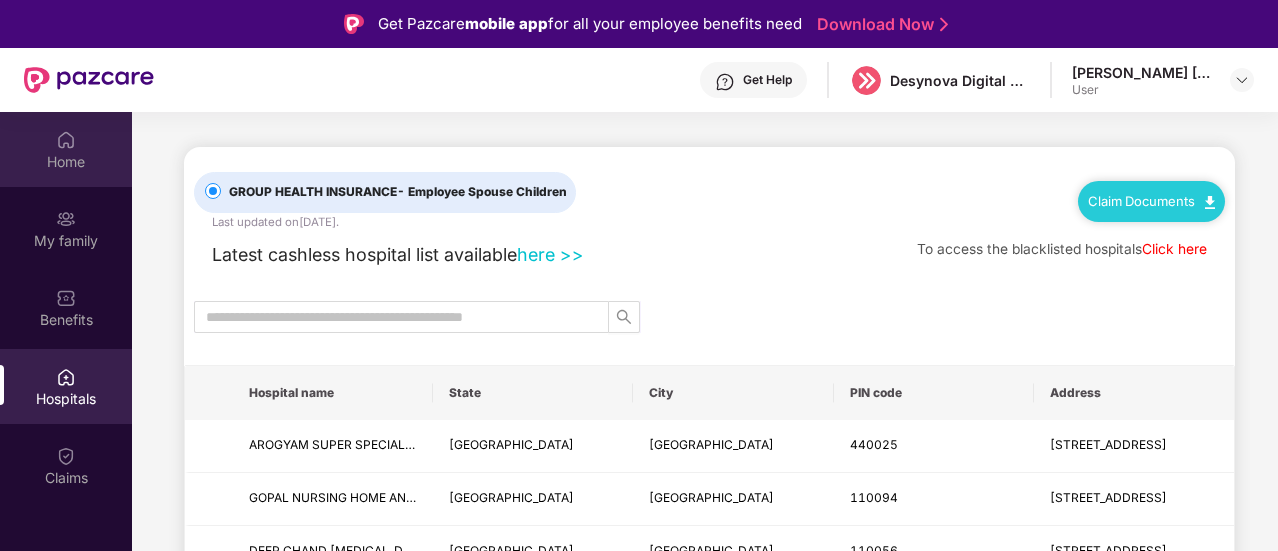 click at bounding box center [66, 140] 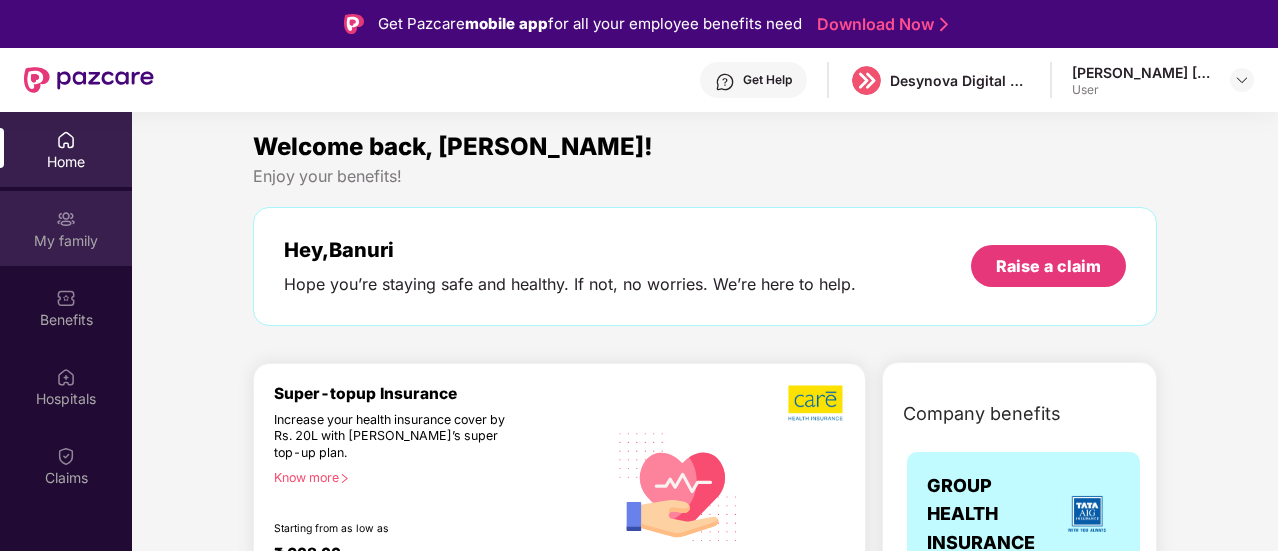 click on "My family" at bounding box center [66, 228] 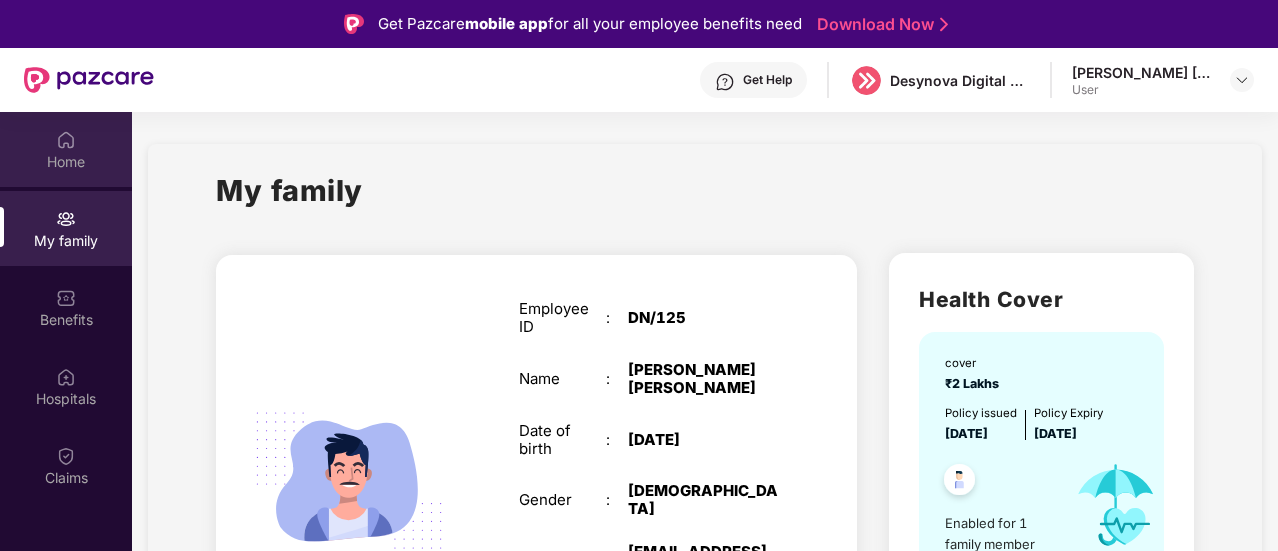 click on "Home" at bounding box center (66, 162) 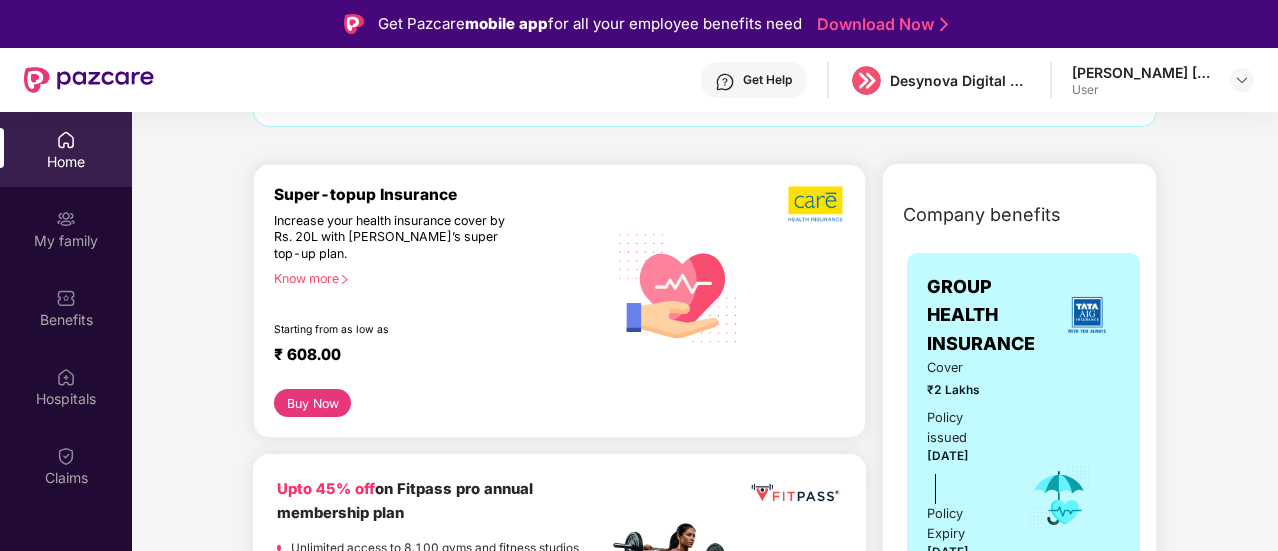 scroll, scrollTop: 200, scrollLeft: 0, axis: vertical 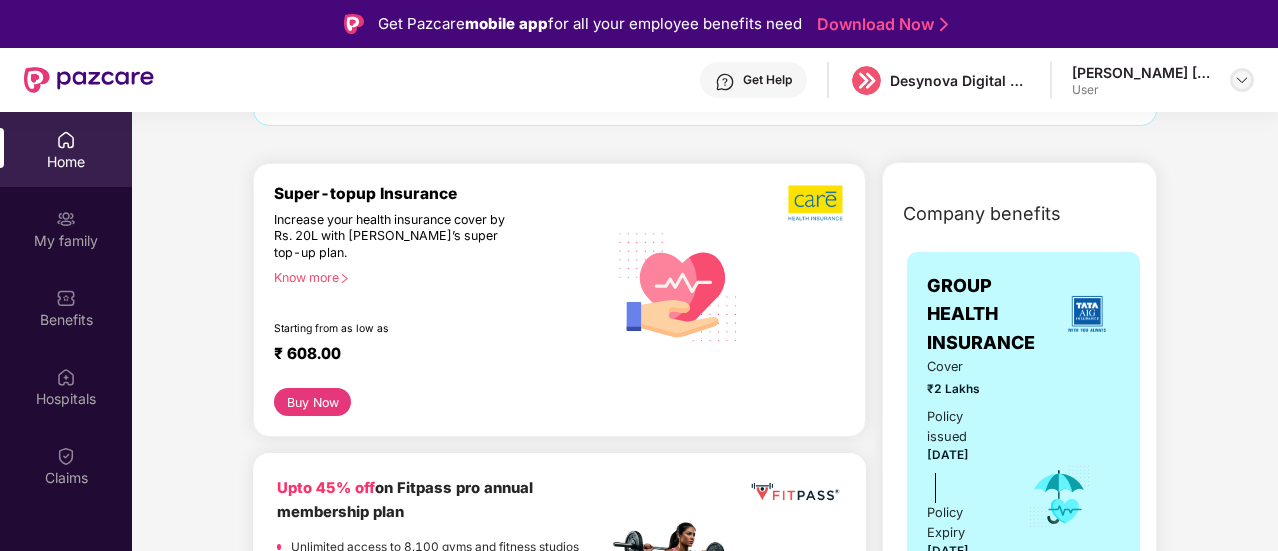 click at bounding box center (1242, 80) 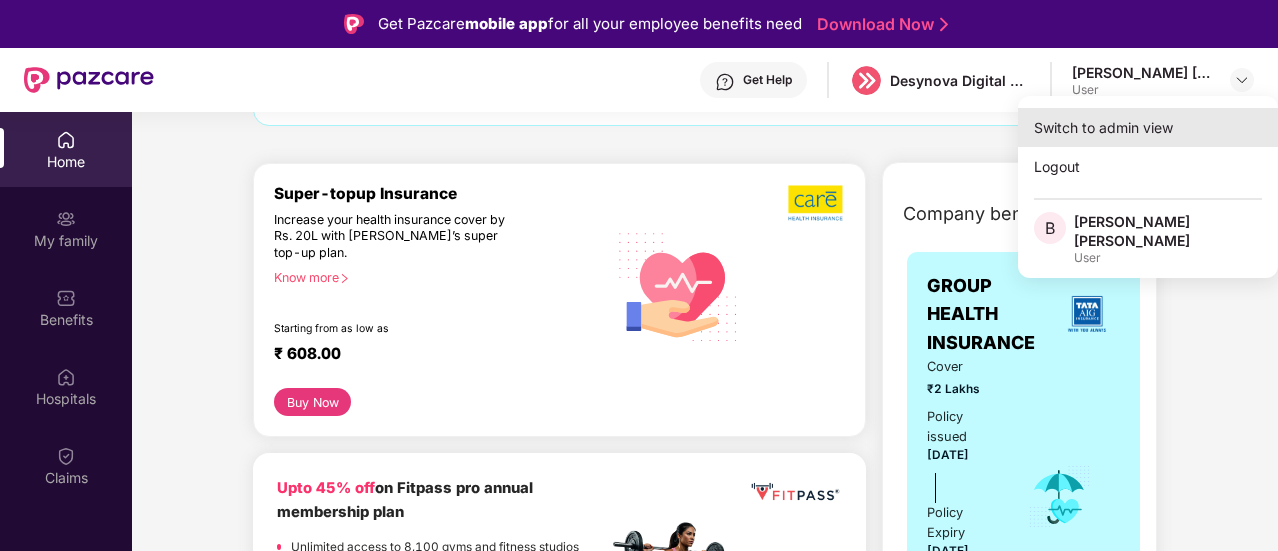 click on "Switch to admin view" at bounding box center (1148, 127) 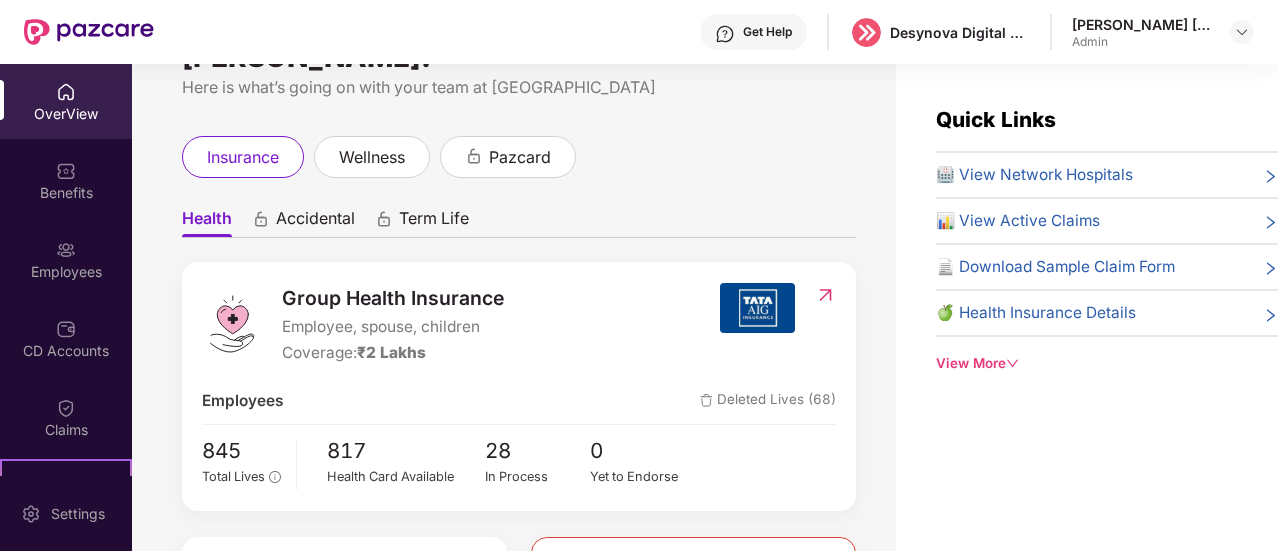scroll, scrollTop: 0, scrollLeft: 0, axis: both 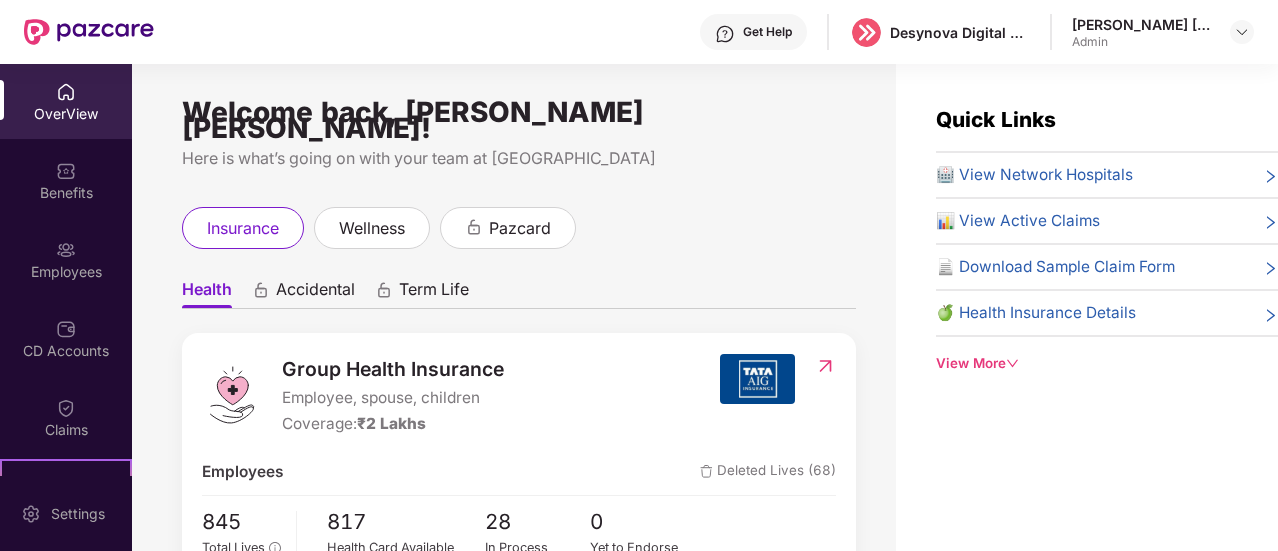 click on "🍏 Health Insurance Details" at bounding box center (1036, 313) 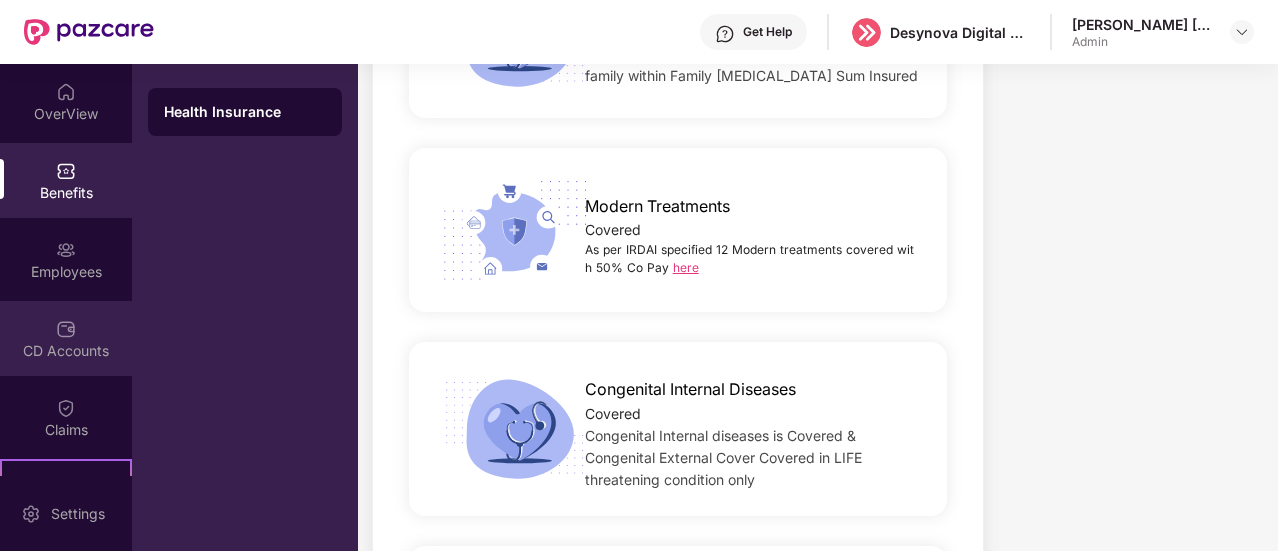 scroll, scrollTop: 4200, scrollLeft: 0, axis: vertical 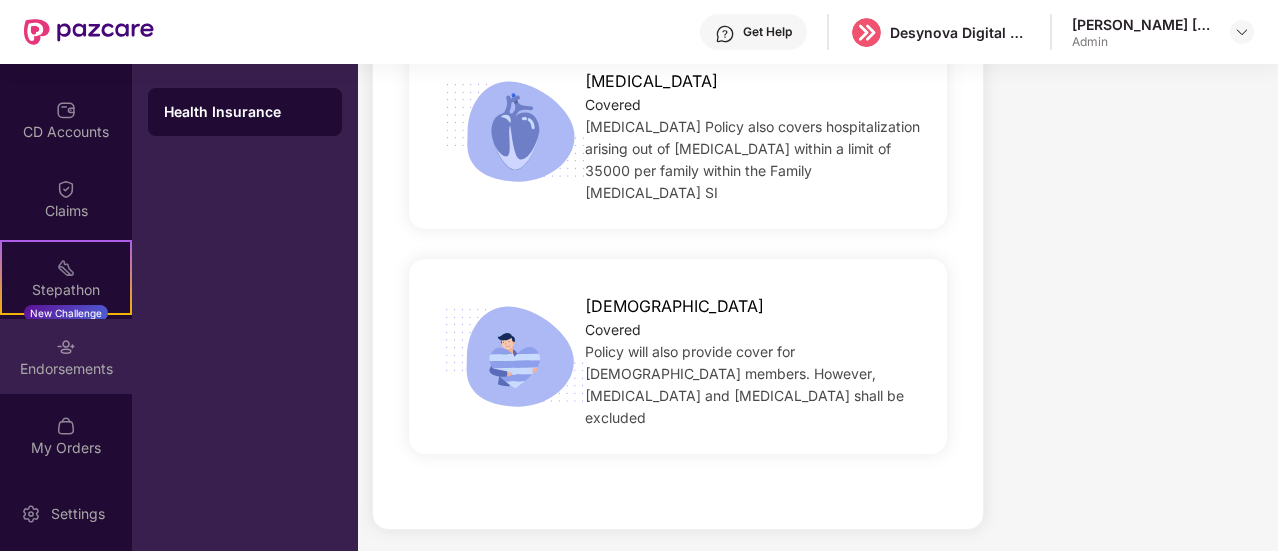 click on "Endorsements" at bounding box center (66, 356) 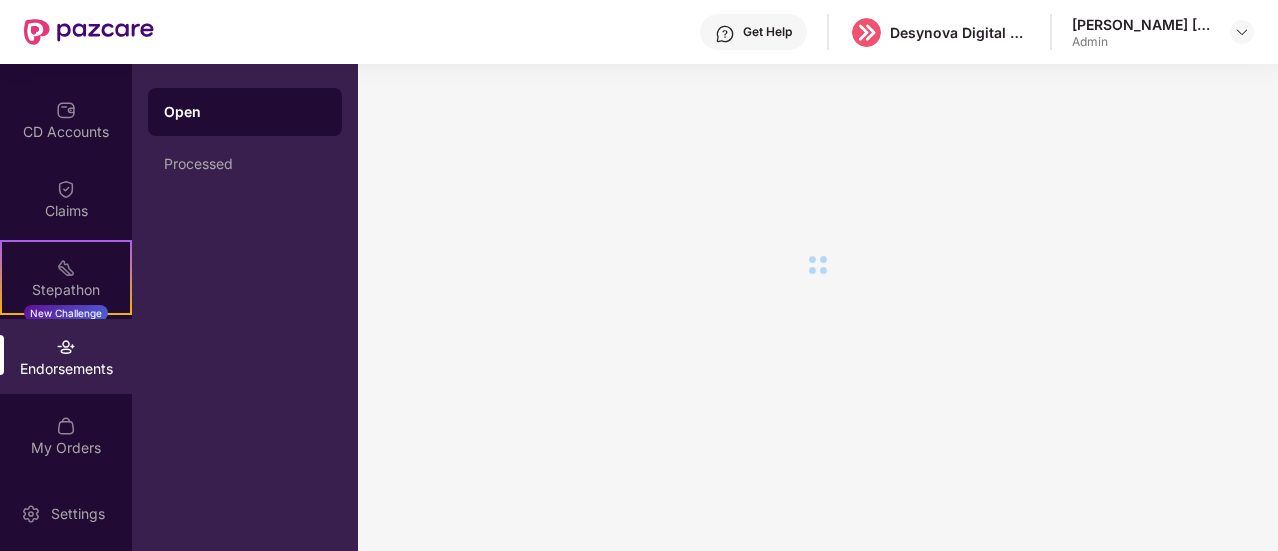 scroll, scrollTop: 0, scrollLeft: 0, axis: both 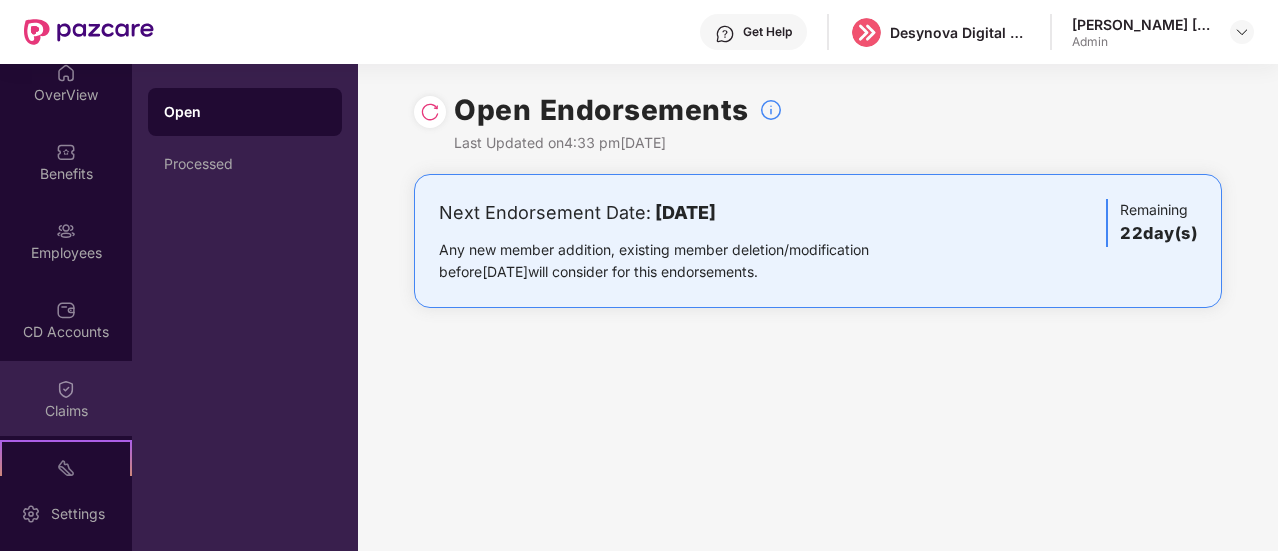 click on "Claims" at bounding box center [66, 411] 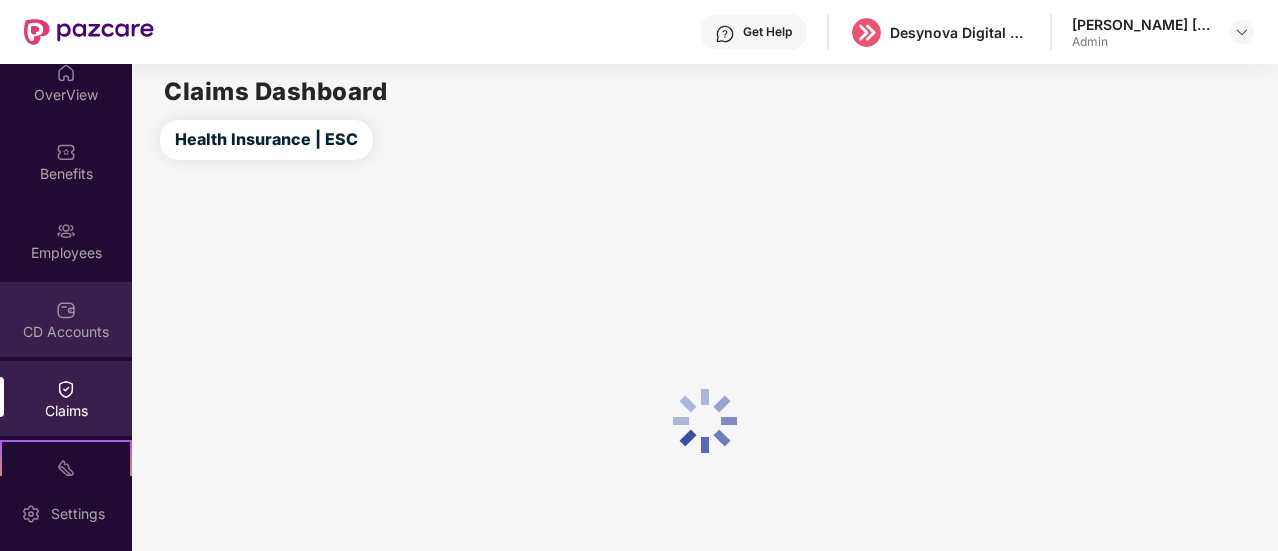 click on "CD Accounts" at bounding box center [66, 332] 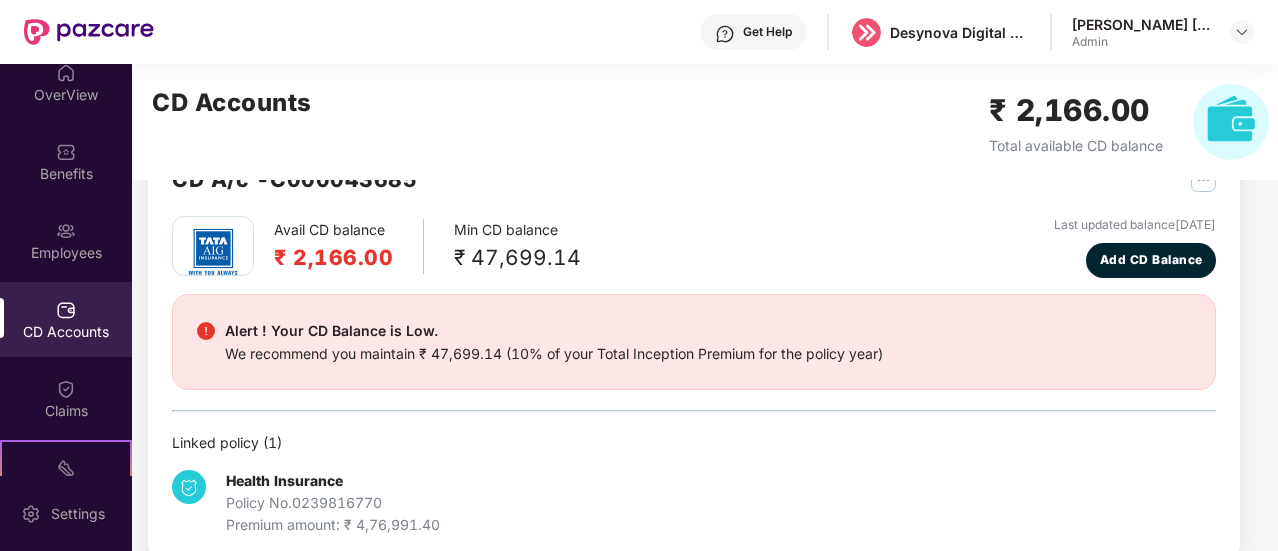 scroll, scrollTop: 96, scrollLeft: 0, axis: vertical 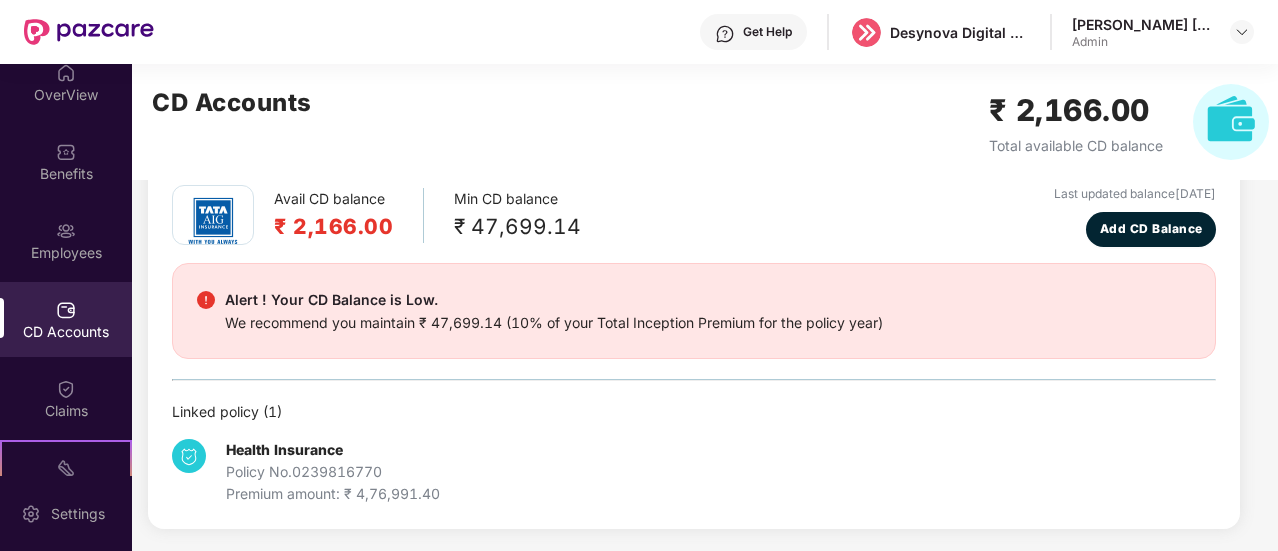 click on "Policy No.  0239816770" at bounding box center (333, 472) 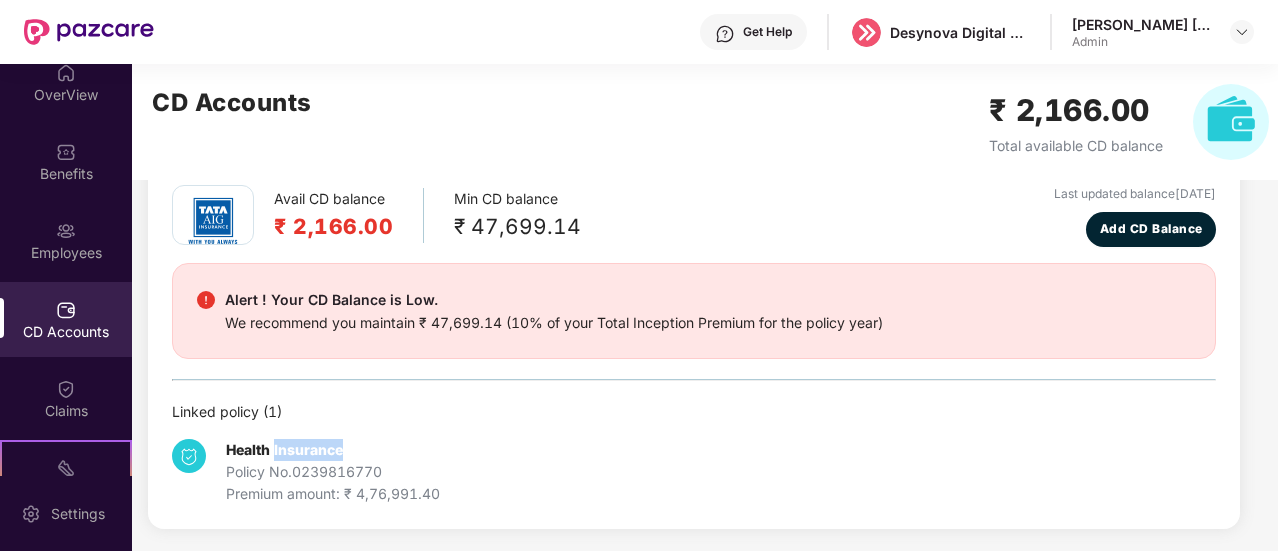 click on "Health Insurance" at bounding box center [284, 449] 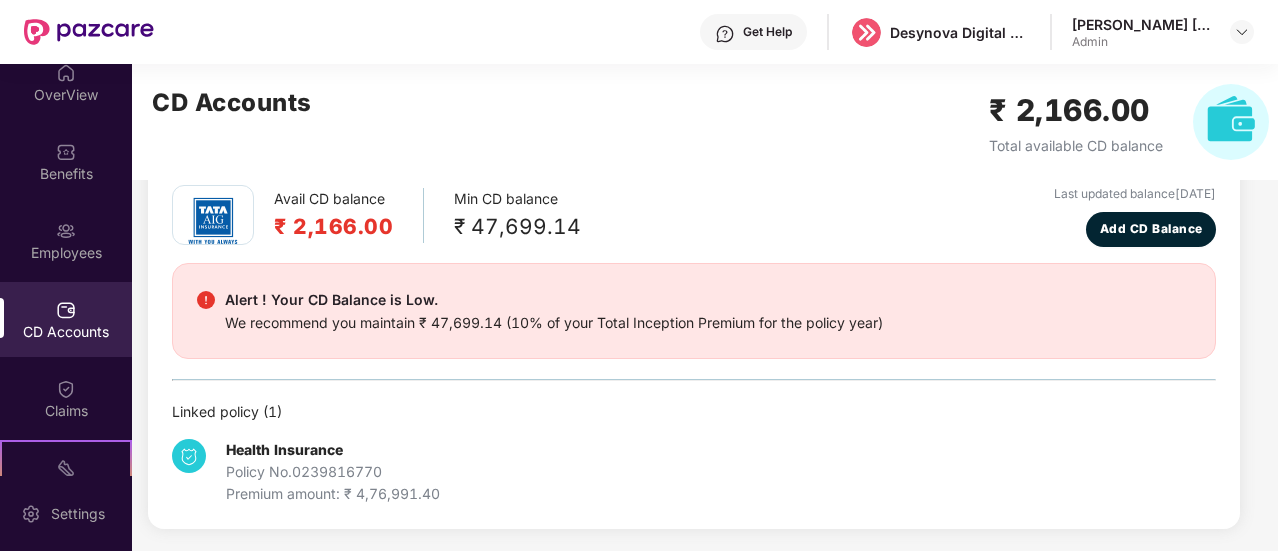 click on "Health Insurance Policy No.  0239816770 Premium amount: ₹ 4,76,991.40" at bounding box center [694, 464] 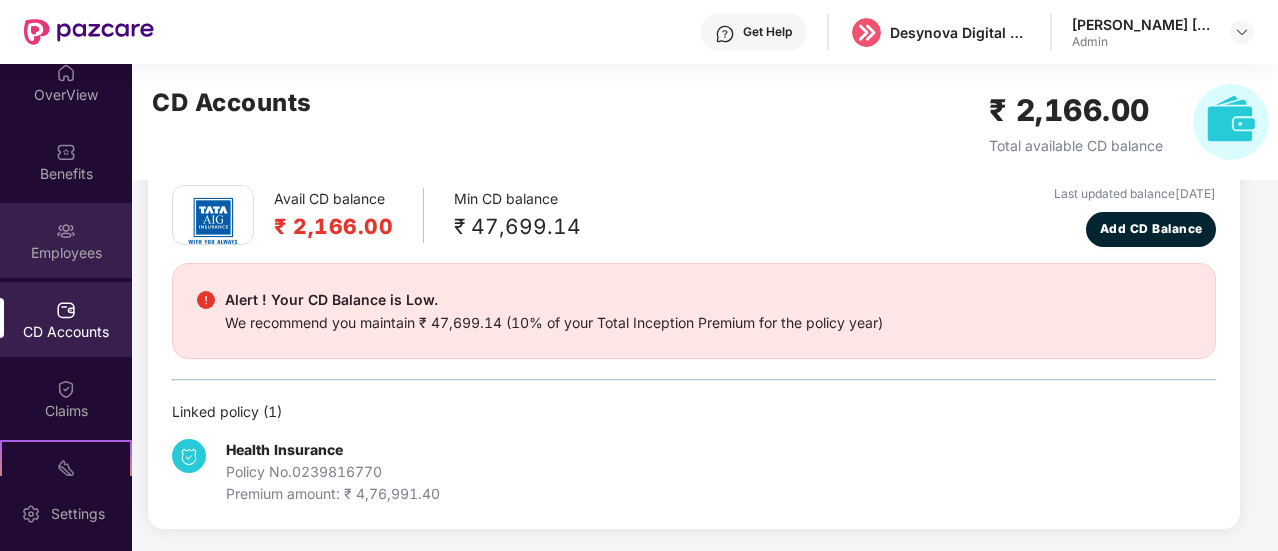 click on "Employees" at bounding box center [66, 253] 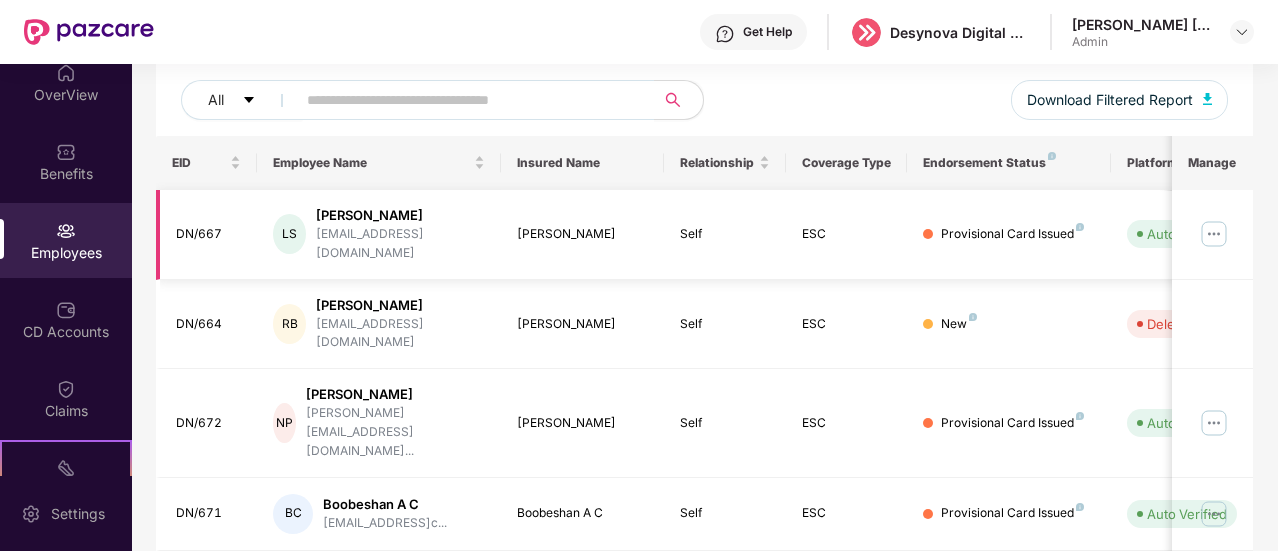 scroll, scrollTop: 0, scrollLeft: 0, axis: both 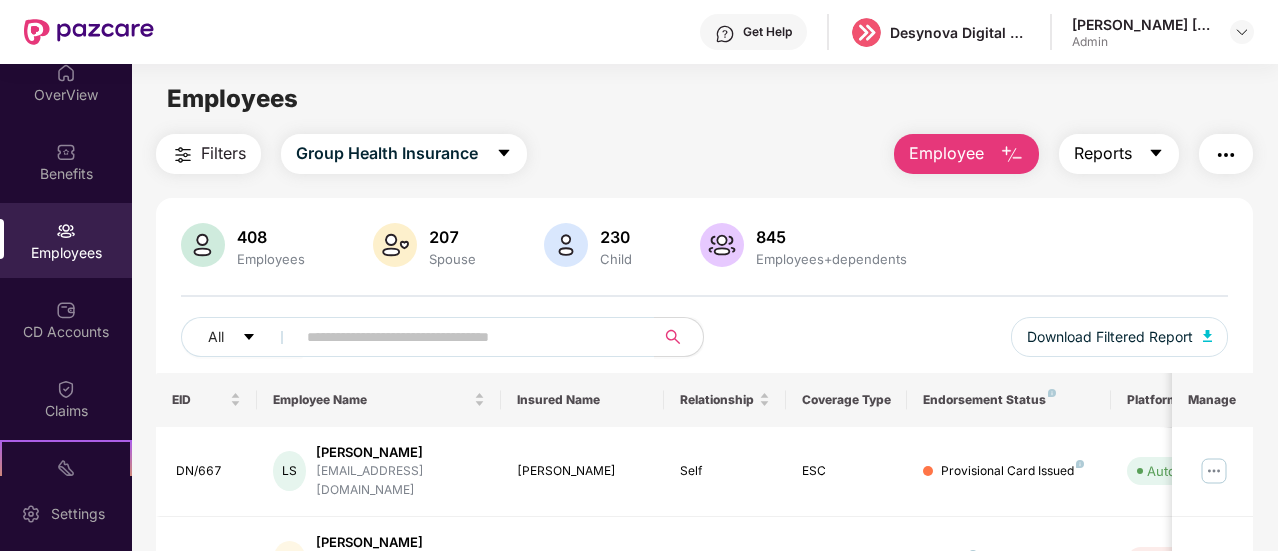 click on "Reports" at bounding box center (1103, 153) 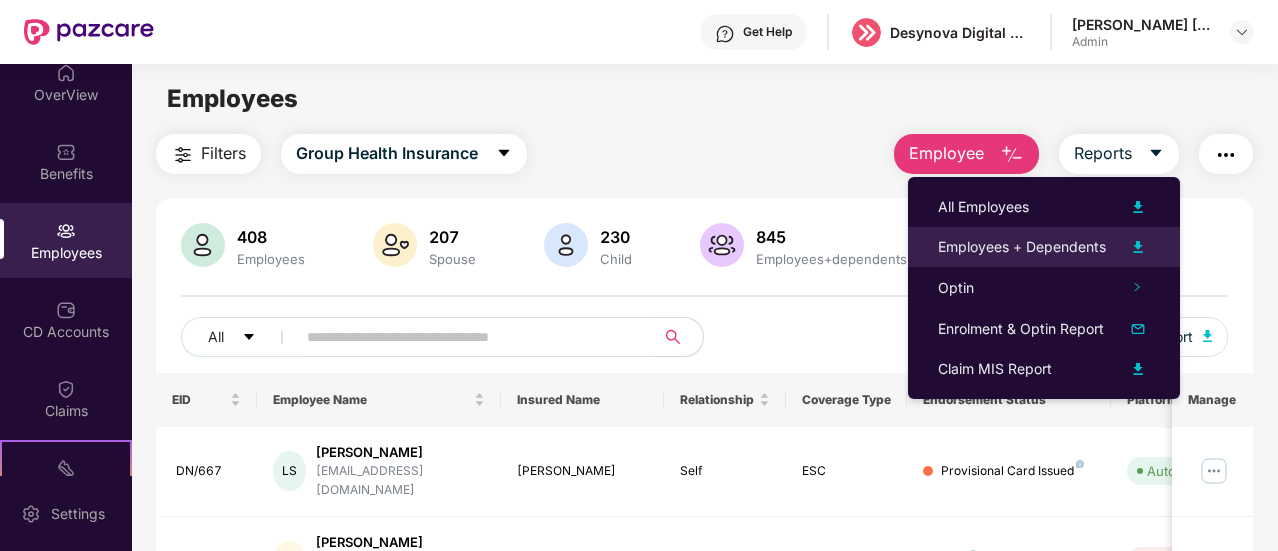click on "Employees + Dependents" at bounding box center [1022, 247] 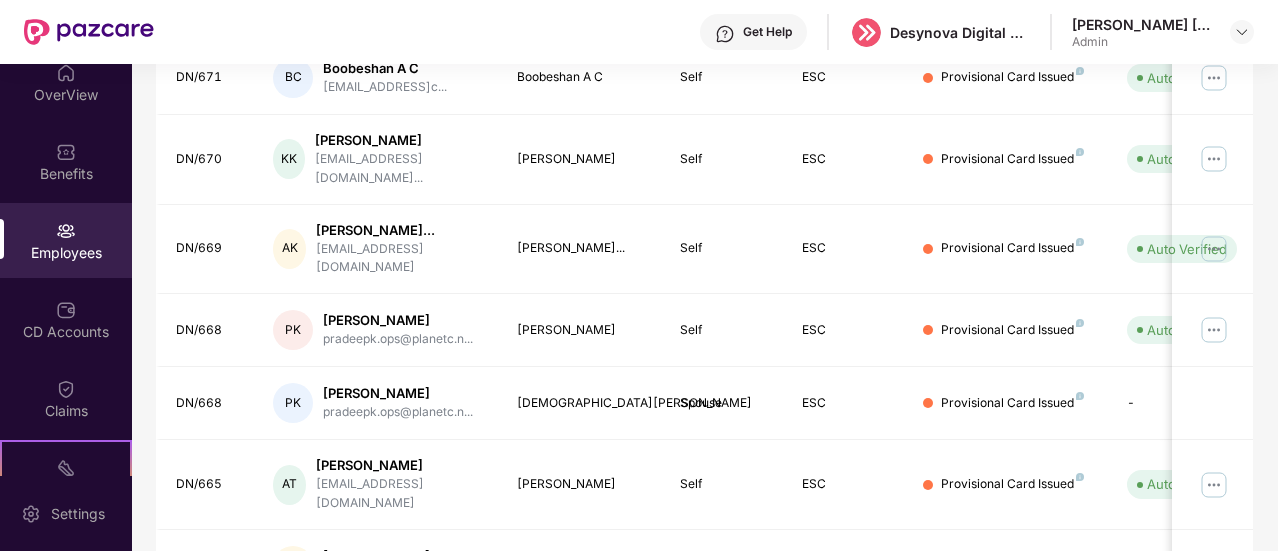 scroll, scrollTop: 0, scrollLeft: 0, axis: both 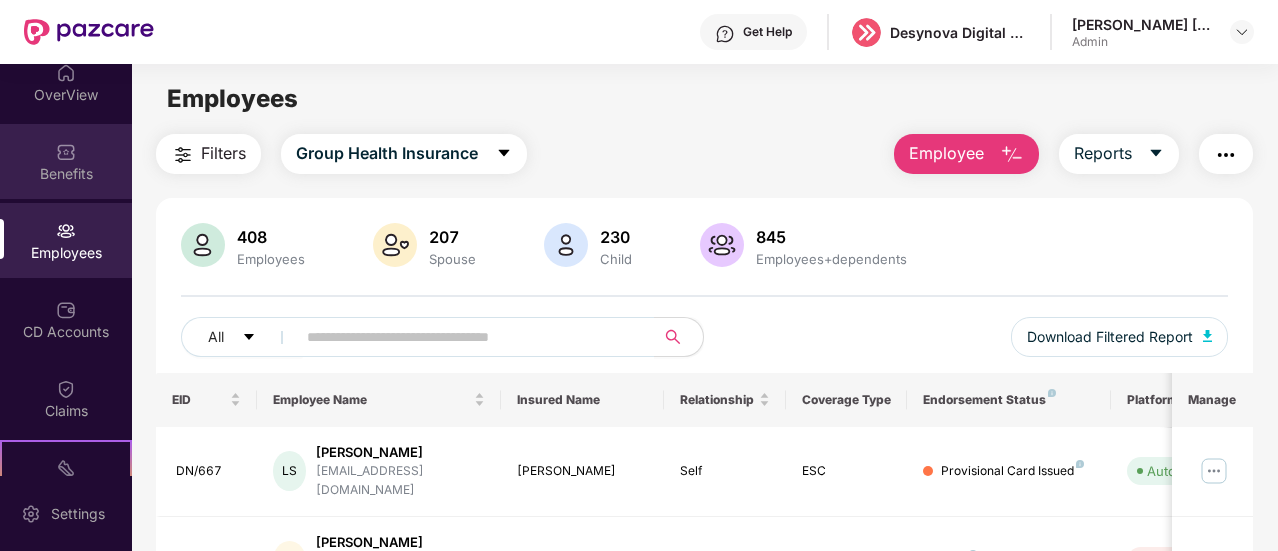 click on "Benefits" at bounding box center (66, 174) 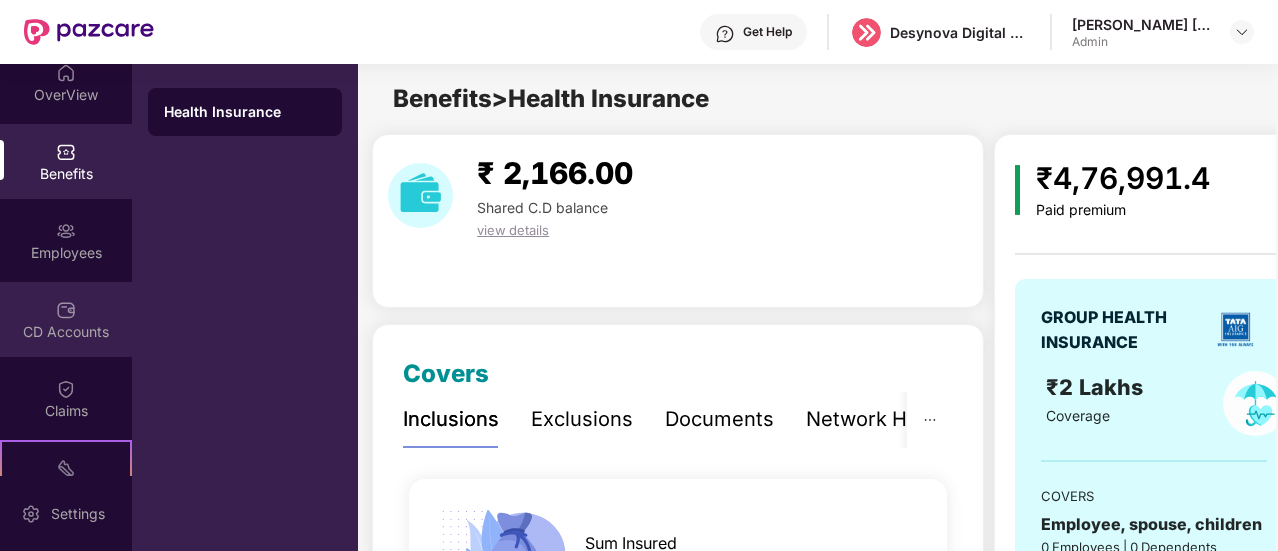 scroll, scrollTop: 219, scrollLeft: 0, axis: vertical 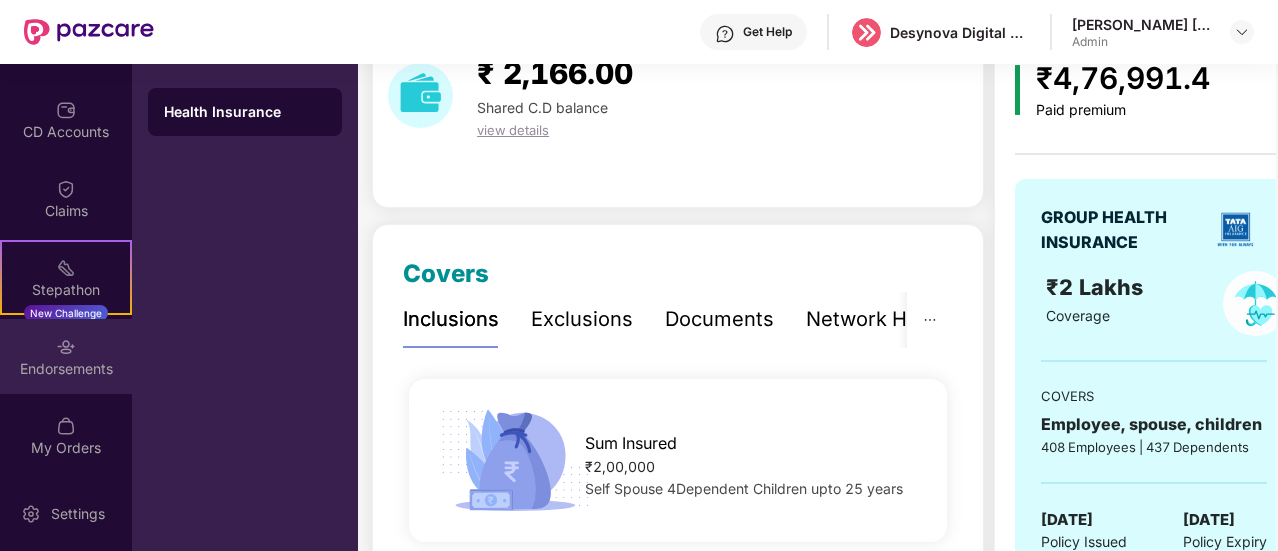 click on "Endorsements" at bounding box center [66, 356] 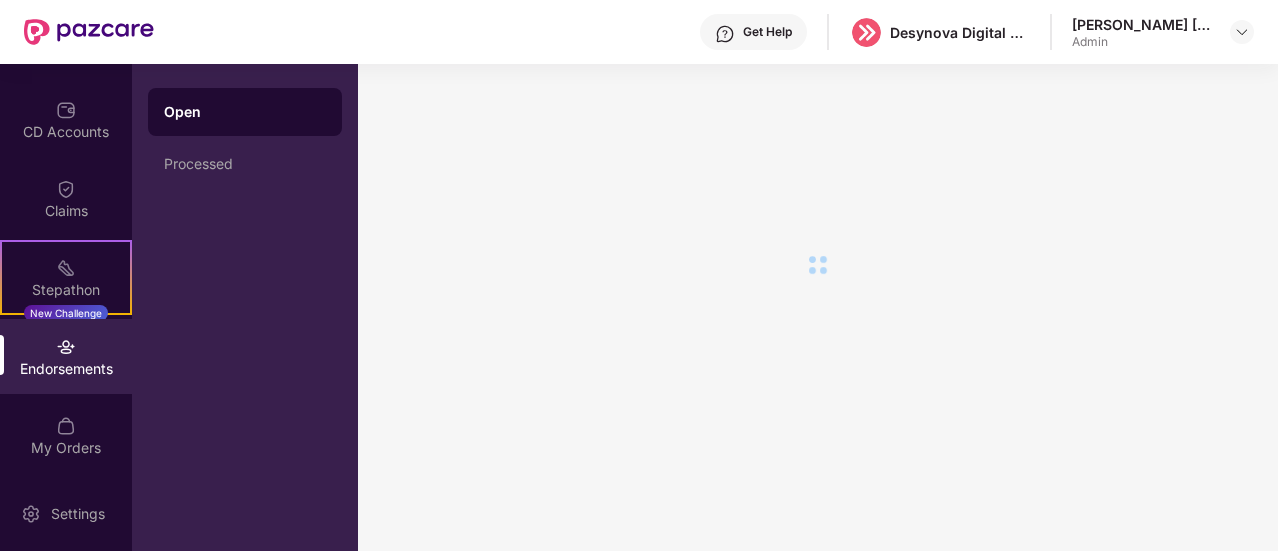 scroll, scrollTop: 0, scrollLeft: 0, axis: both 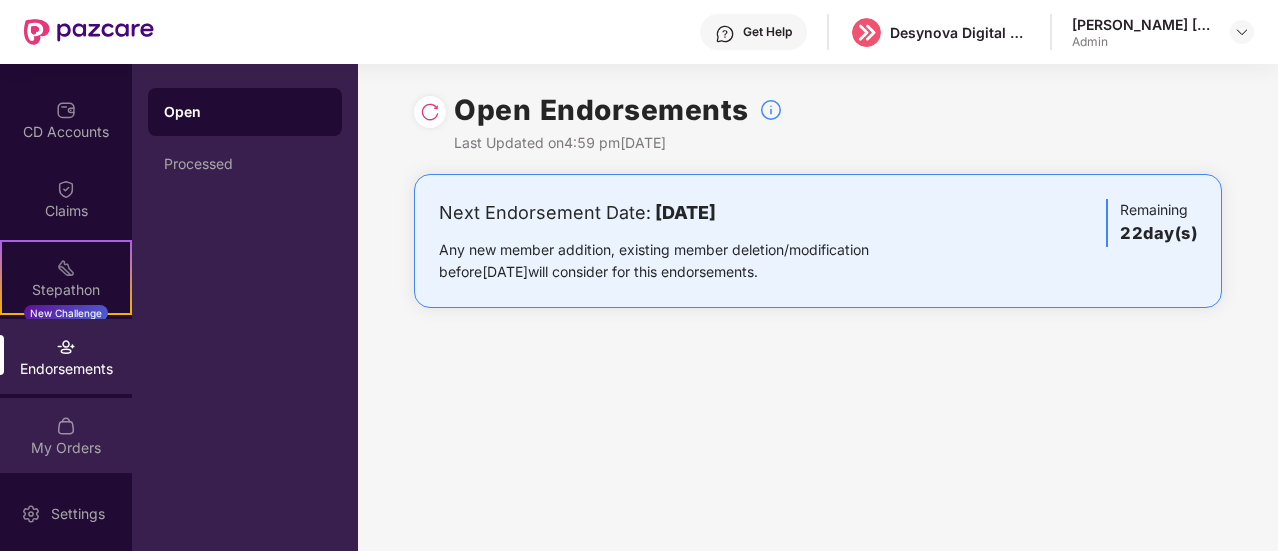 click at bounding box center [66, 426] 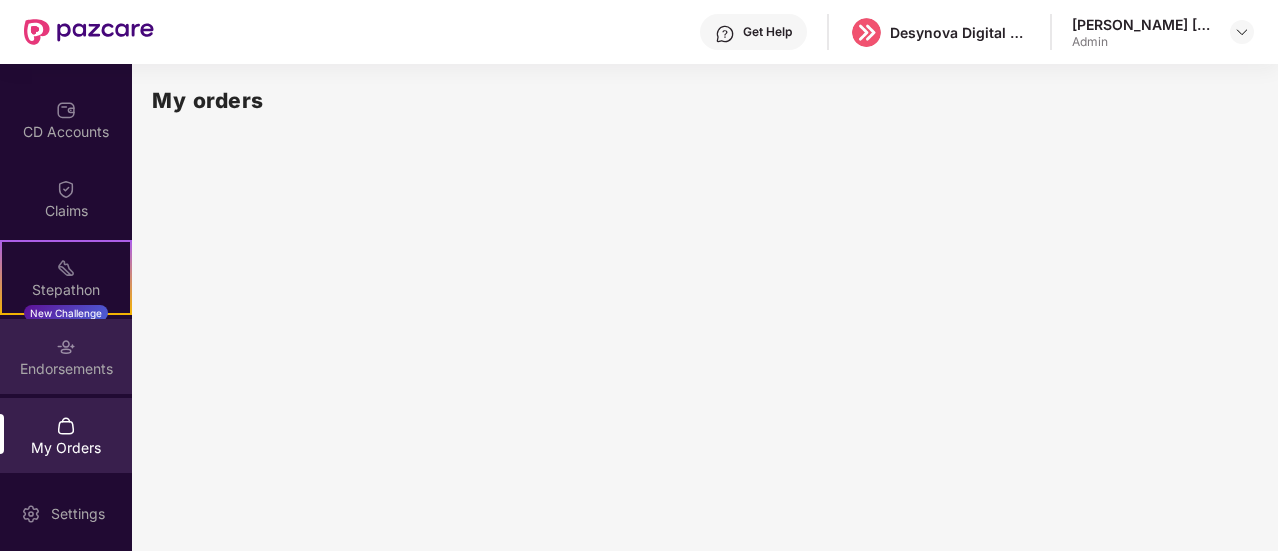 click on "Endorsements" at bounding box center [66, 369] 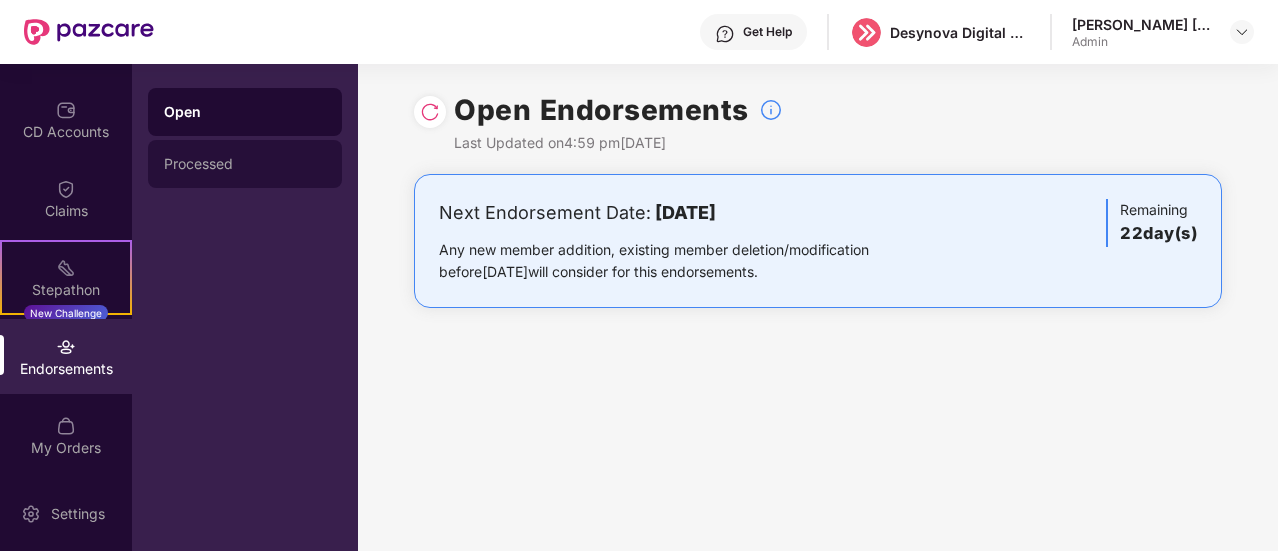 click on "Processed" at bounding box center (245, 164) 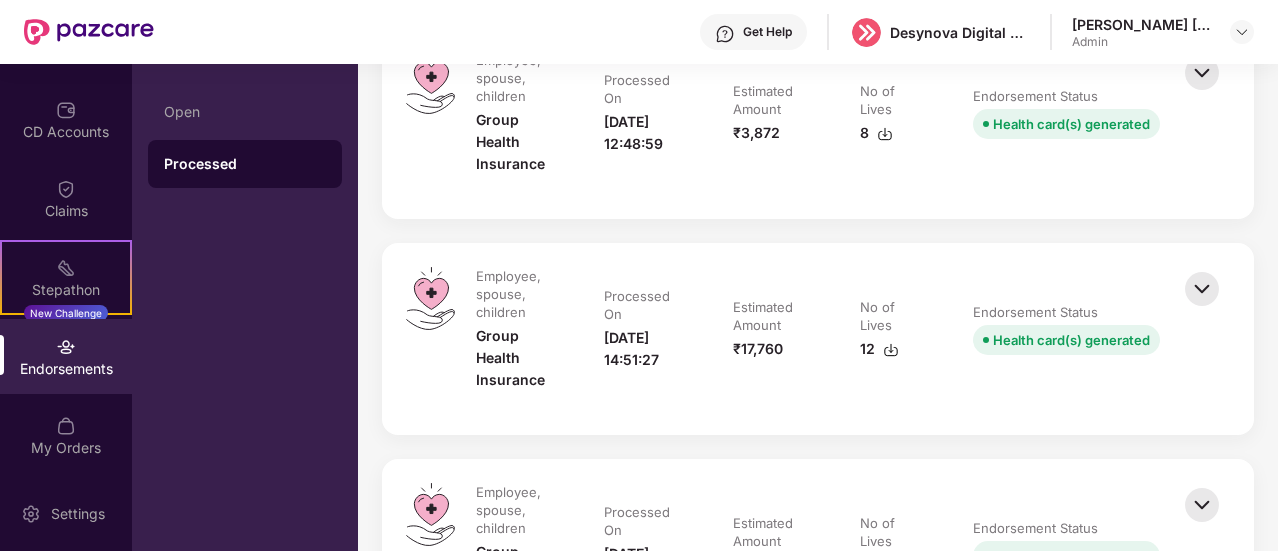 scroll, scrollTop: 4304, scrollLeft: 0, axis: vertical 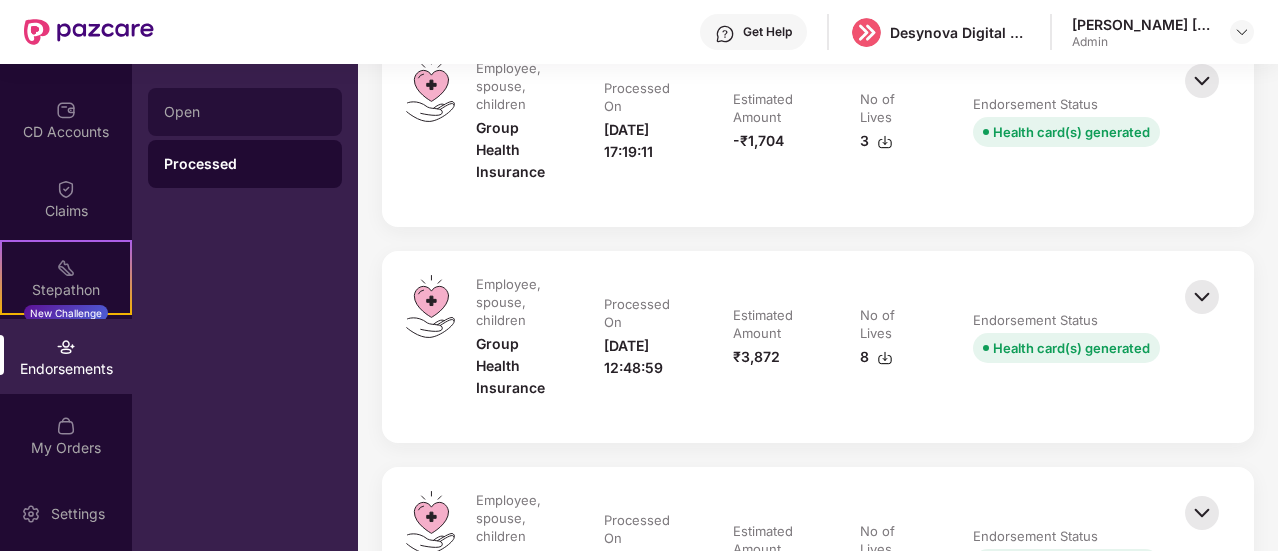 click on "Open" at bounding box center [245, 112] 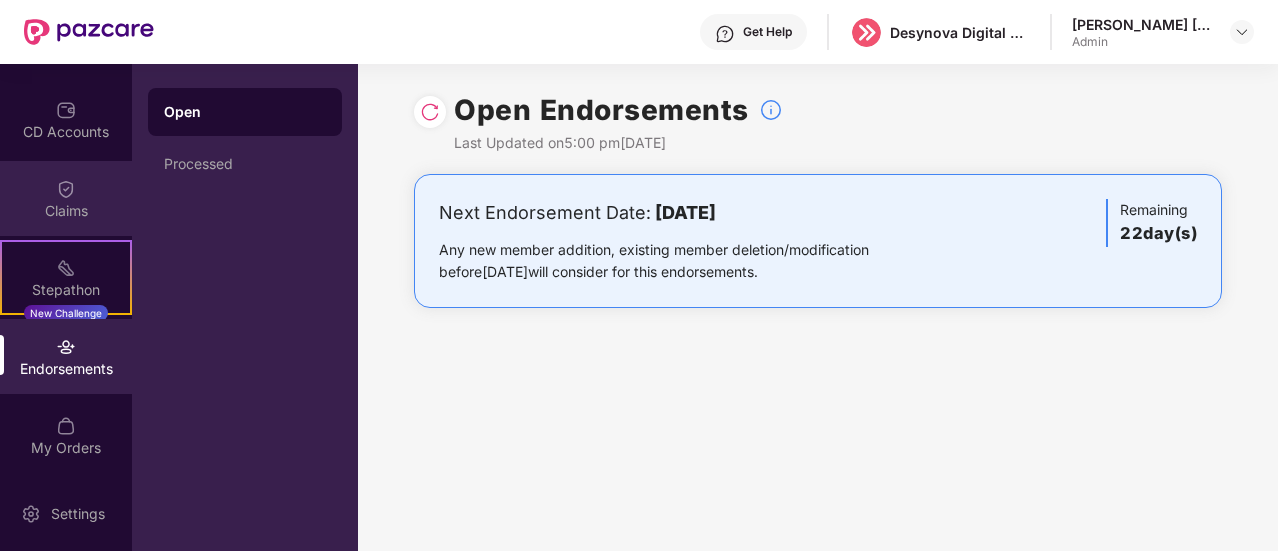 click on "Claims" at bounding box center [66, 211] 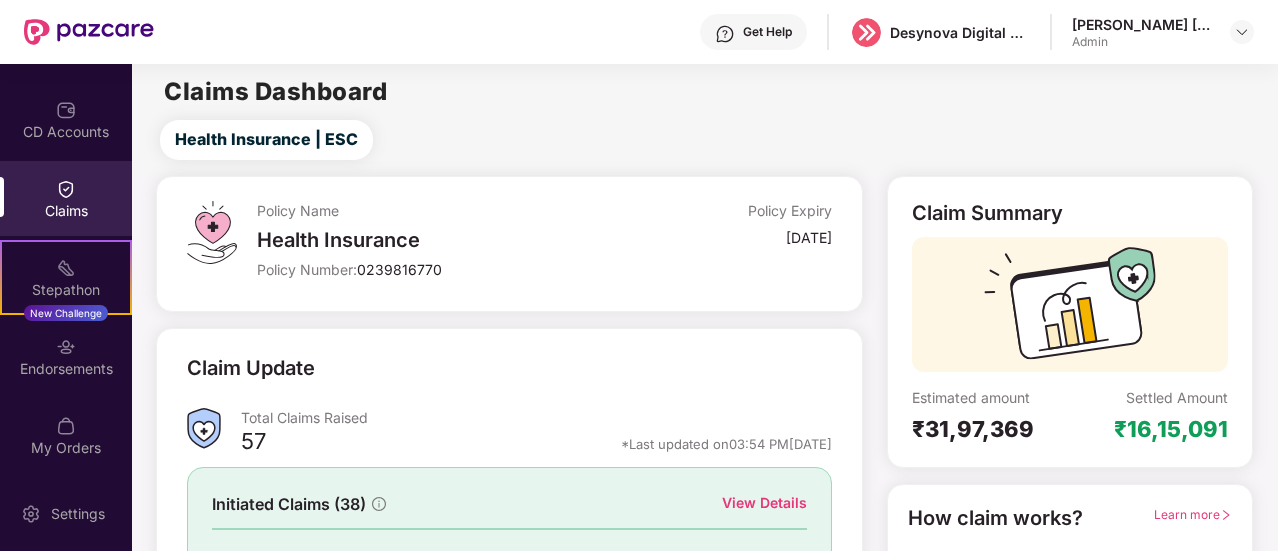 click at bounding box center (211, 232) 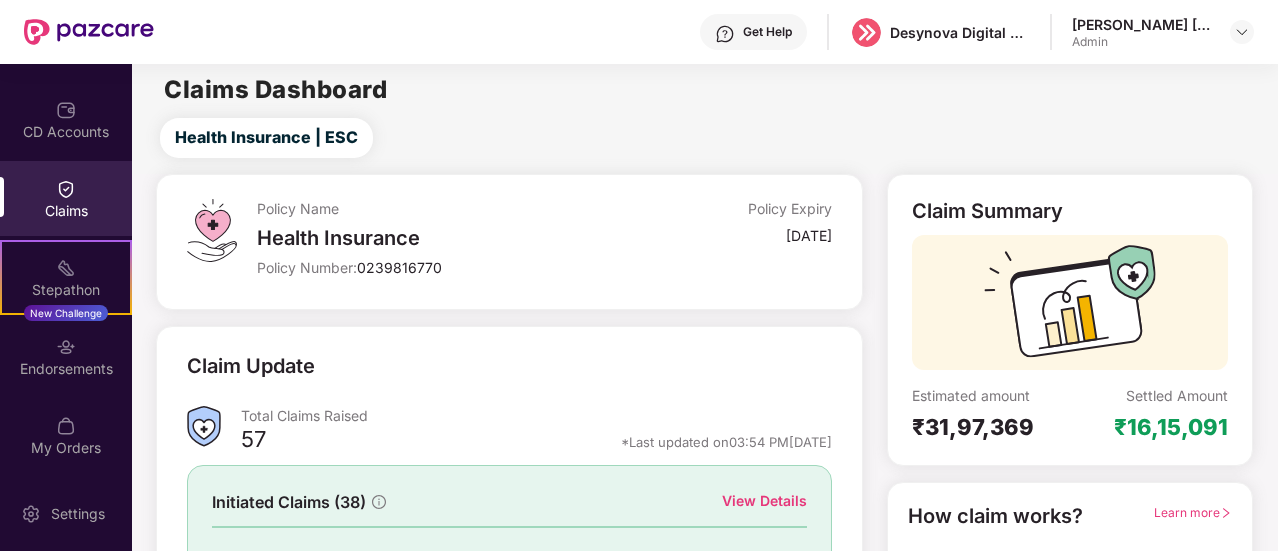 scroll, scrollTop: 0, scrollLeft: 0, axis: both 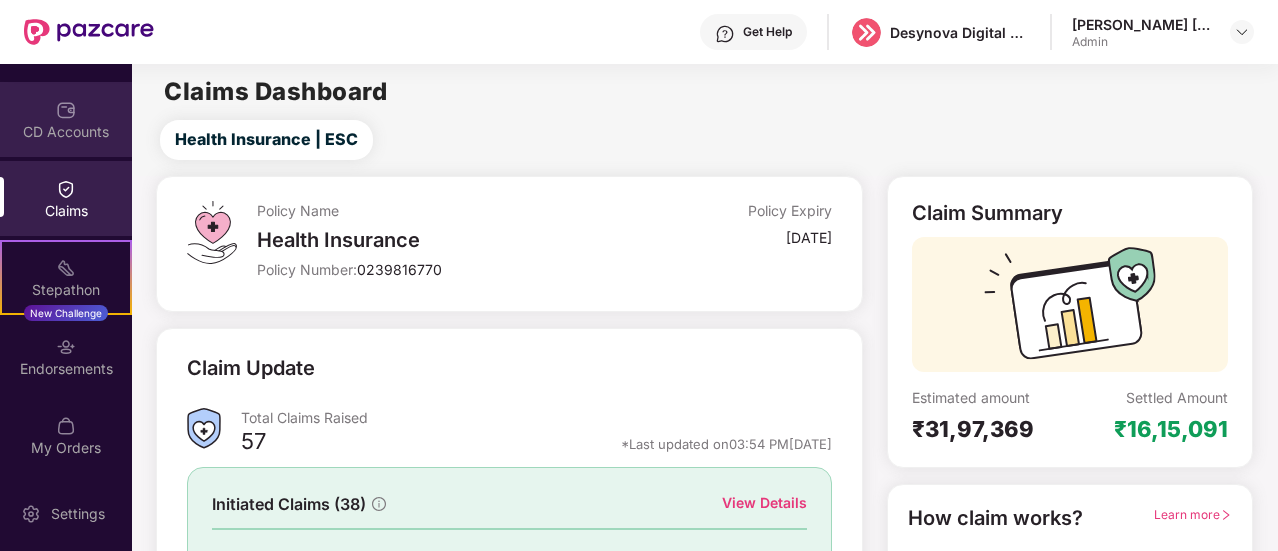 click on "CD Accounts" at bounding box center [66, 119] 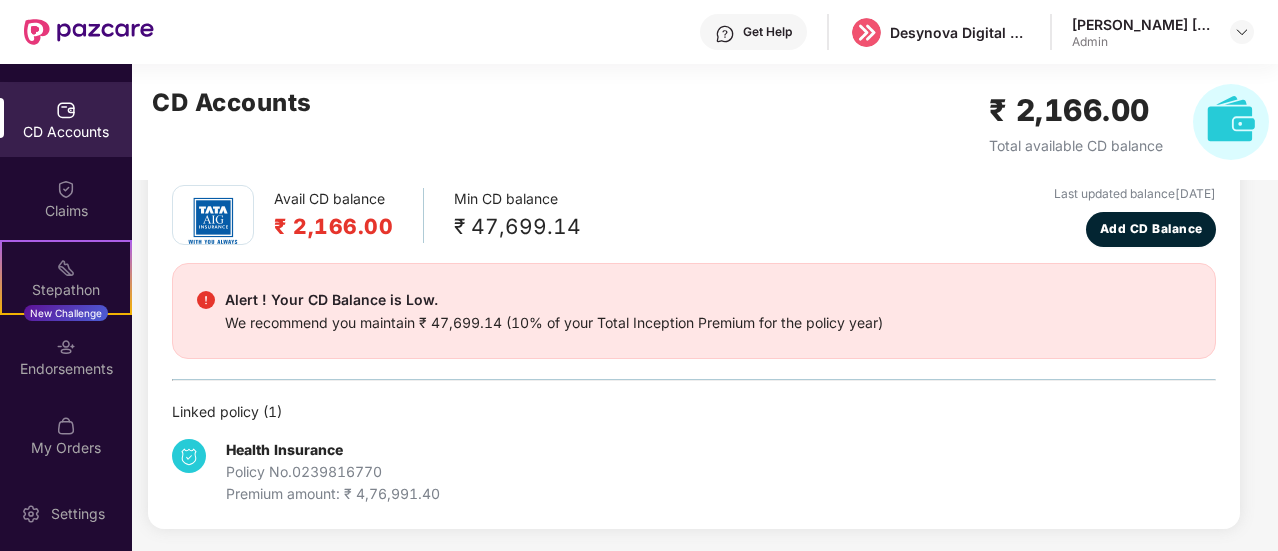 scroll, scrollTop: 0, scrollLeft: 0, axis: both 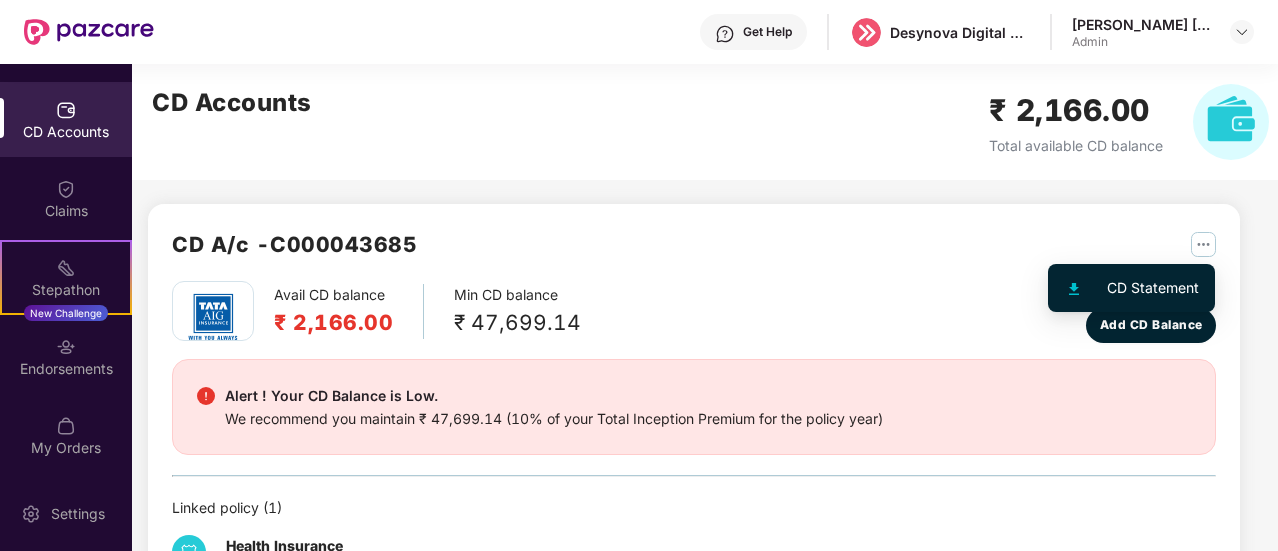 click at bounding box center (1203, 244) 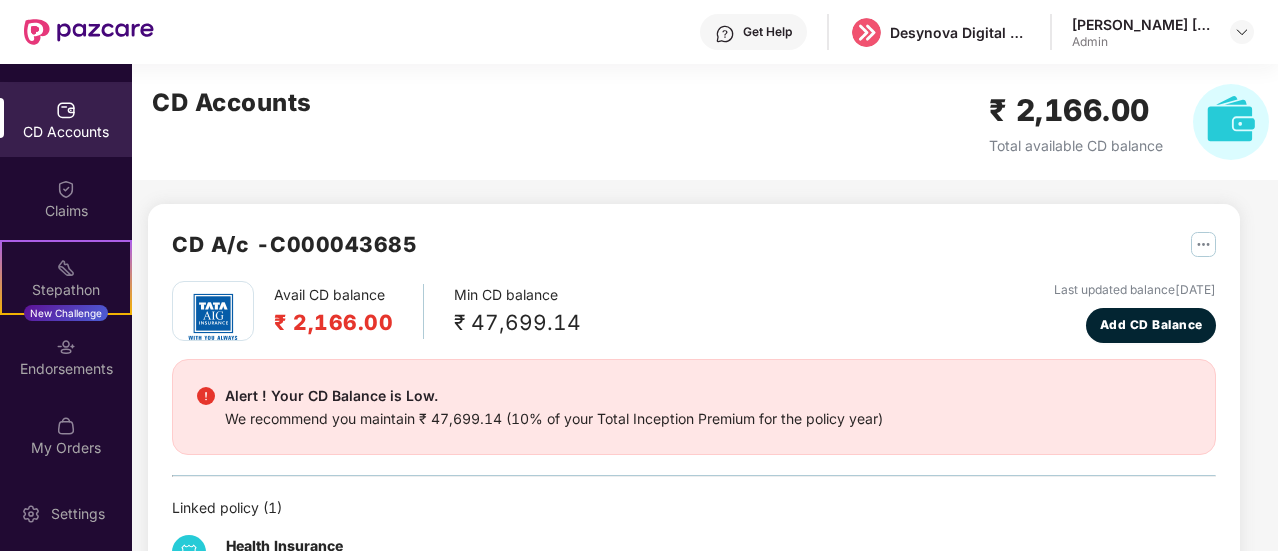 click on "CD A/c -  C000043685" at bounding box center [694, 254] 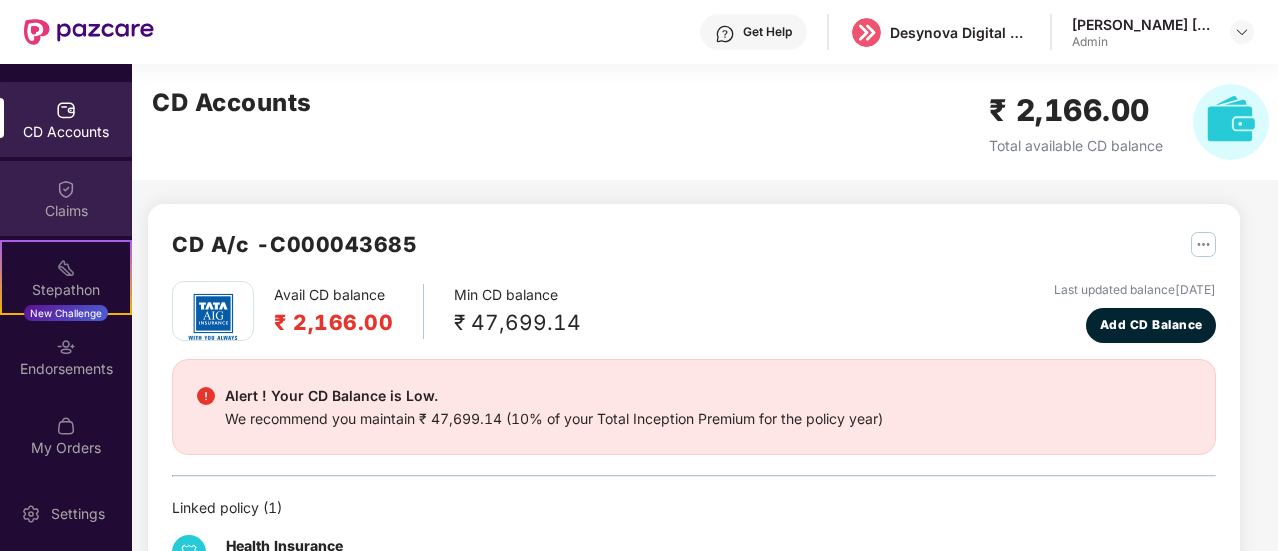 click on "Claims" at bounding box center [66, 198] 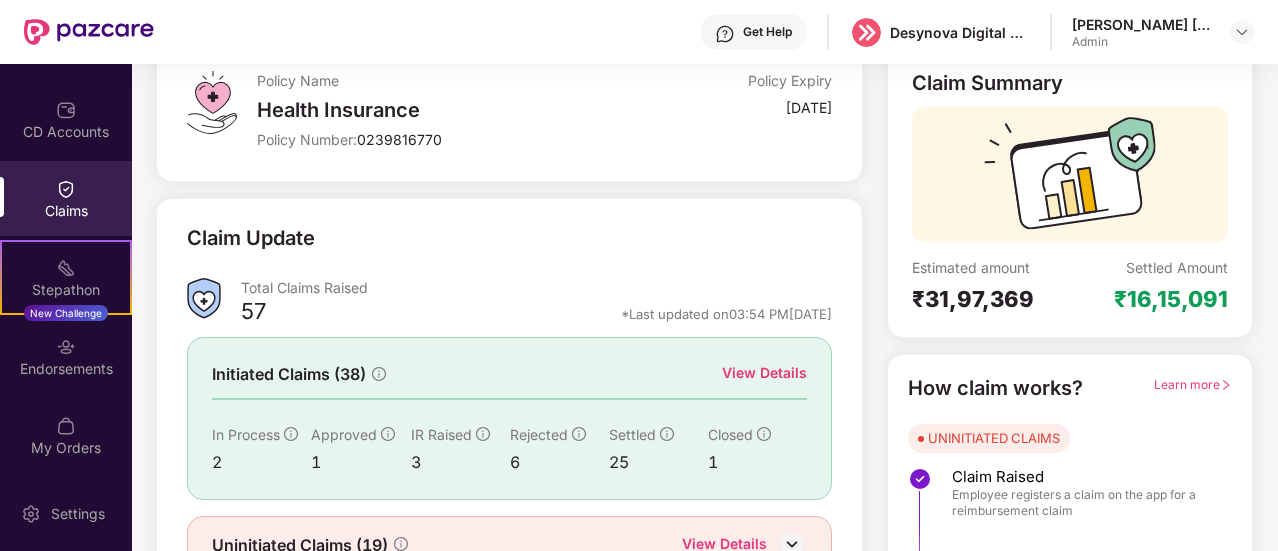 scroll, scrollTop: 0, scrollLeft: 0, axis: both 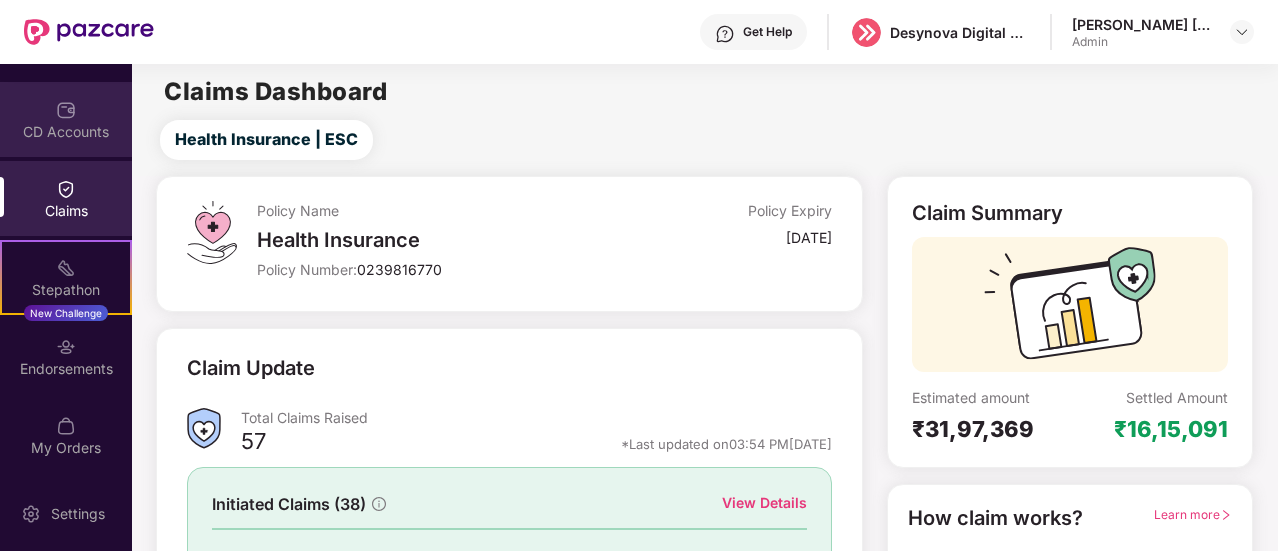 click on "CD Accounts" at bounding box center (66, 132) 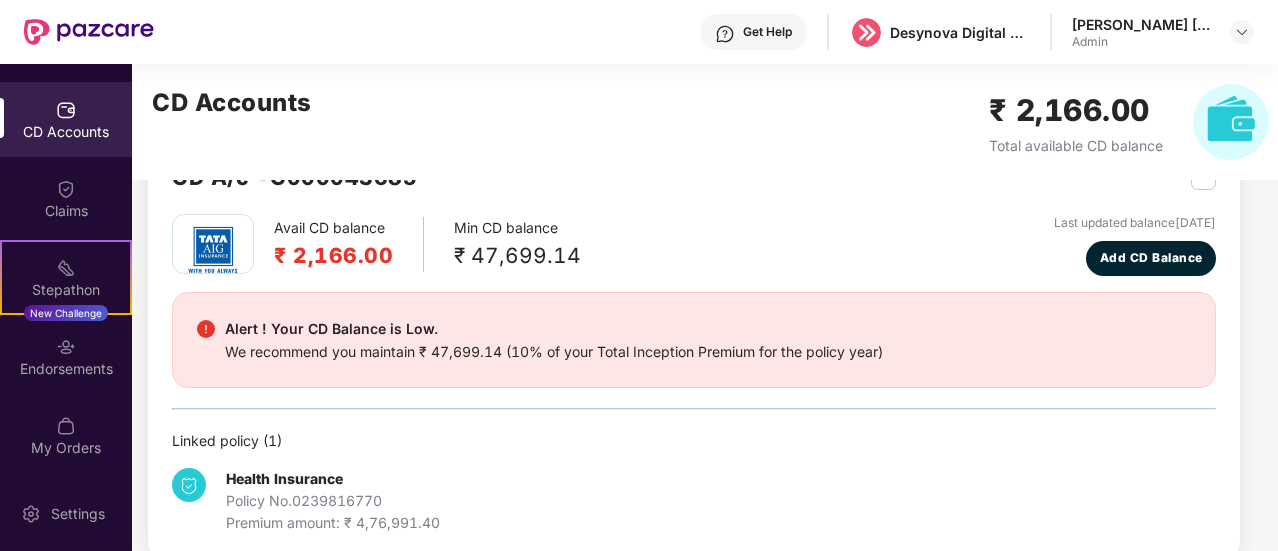 scroll, scrollTop: 96, scrollLeft: 0, axis: vertical 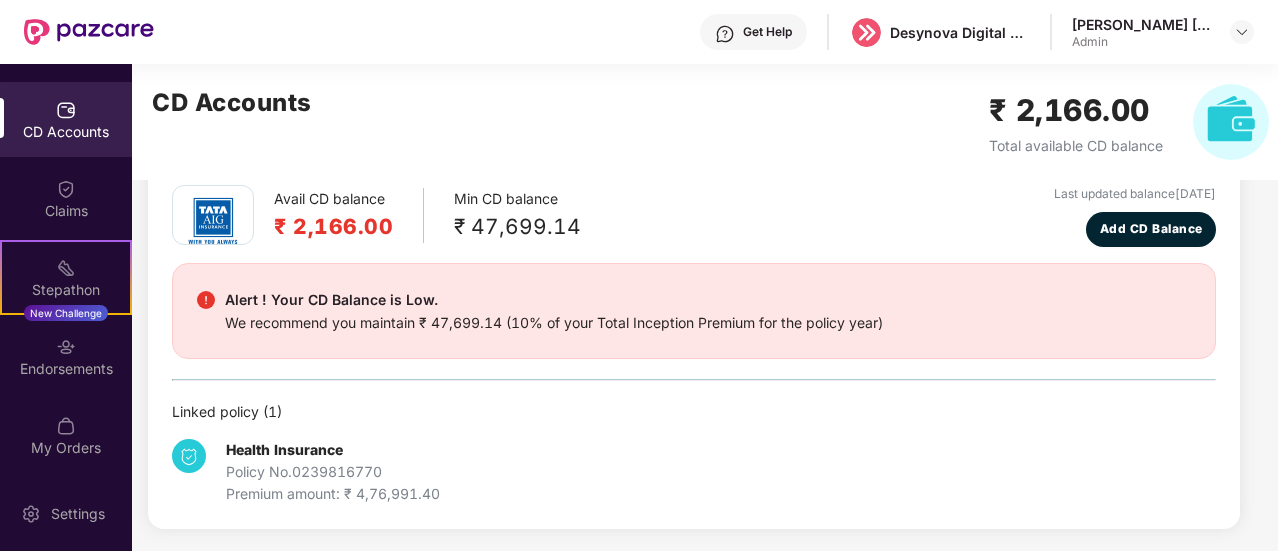 click on "Health Insurance" at bounding box center (284, 449) 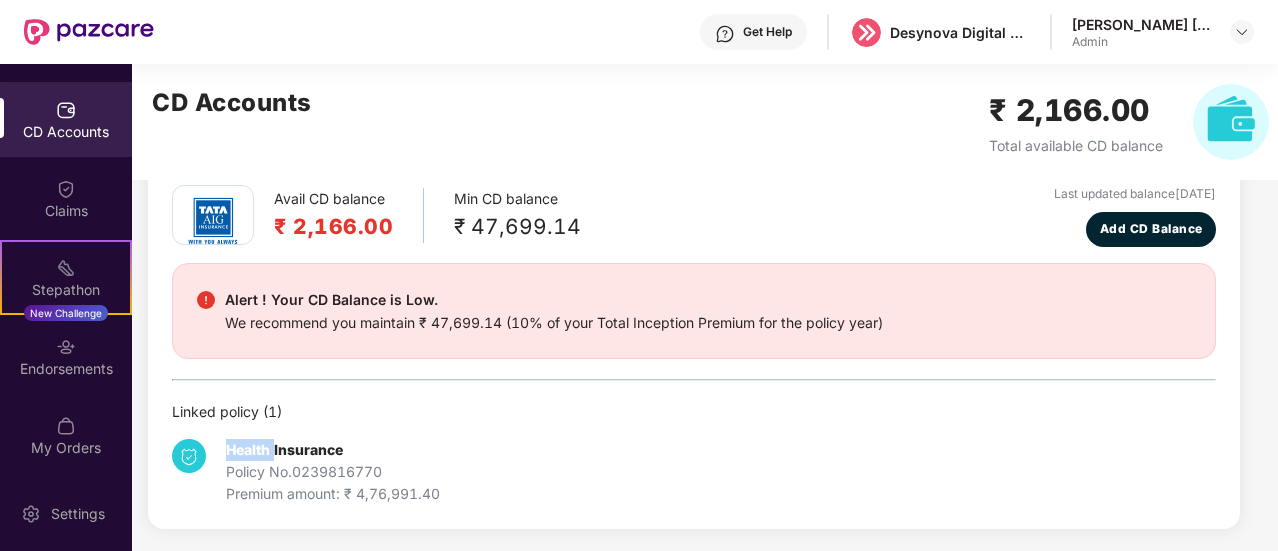 click on "Health Insurance" at bounding box center [284, 449] 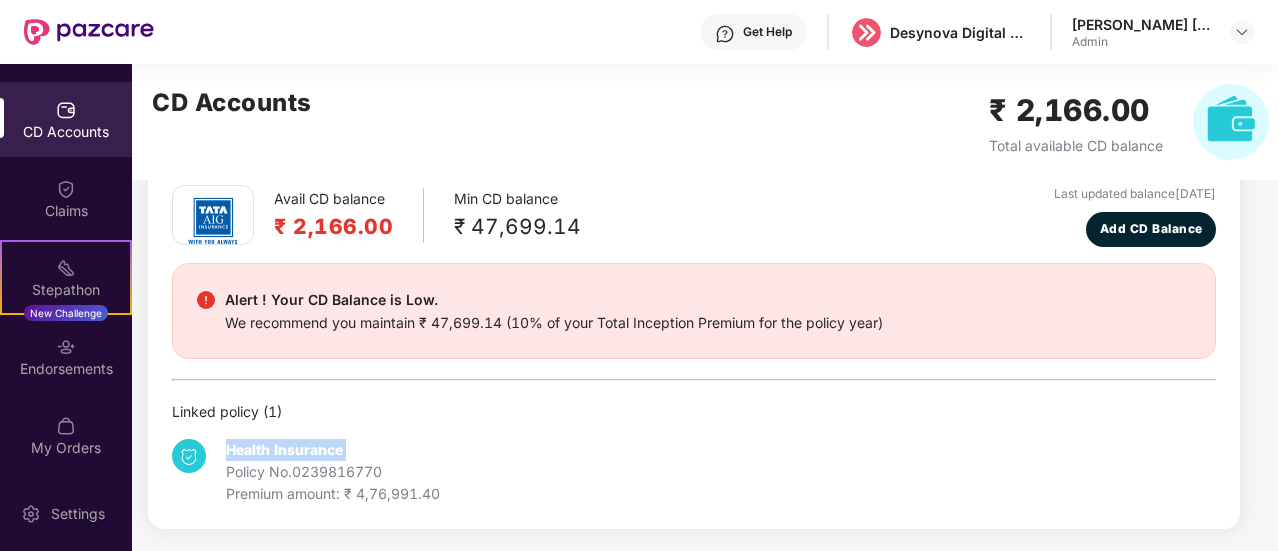 click on "Health Insurance" at bounding box center [284, 449] 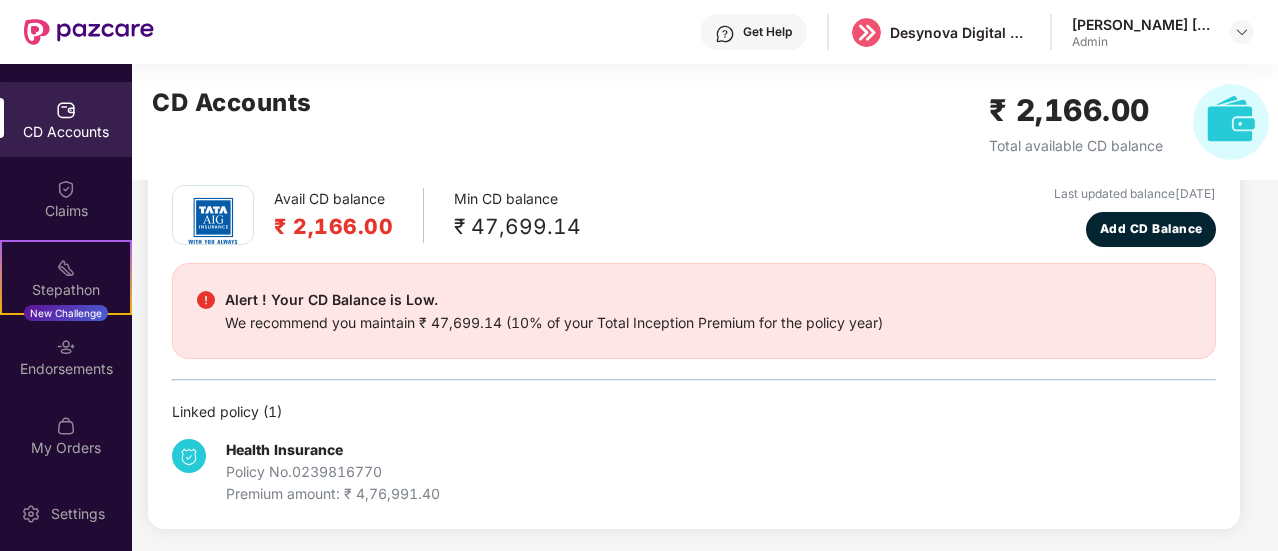 click on "Premium amount: ₹ 4,76,991.40" at bounding box center (333, 494) 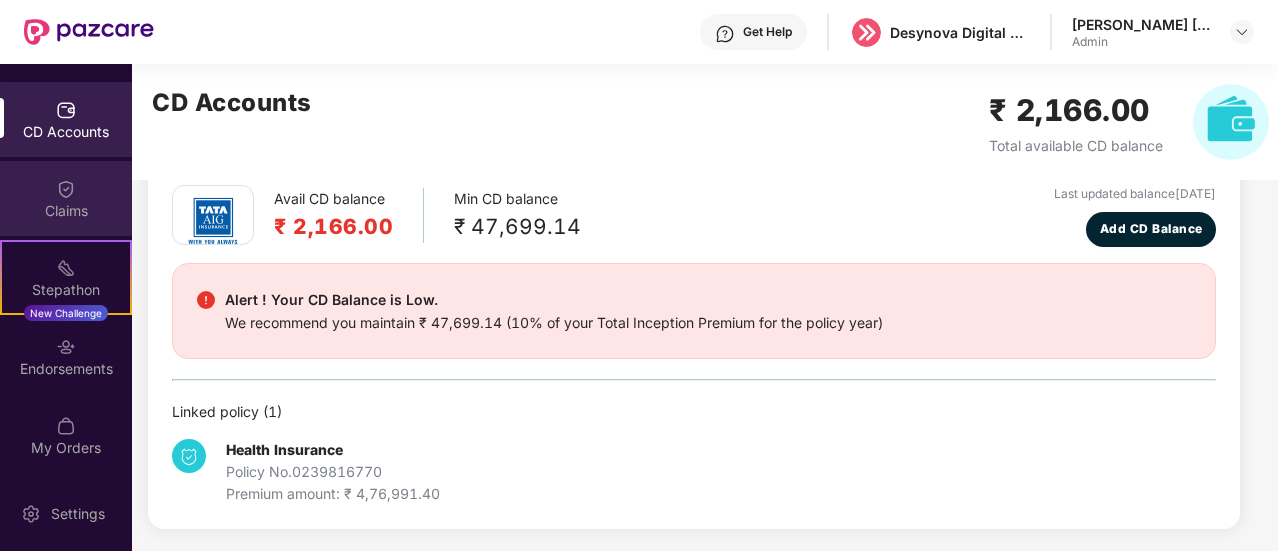 click at bounding box center (66, 189) 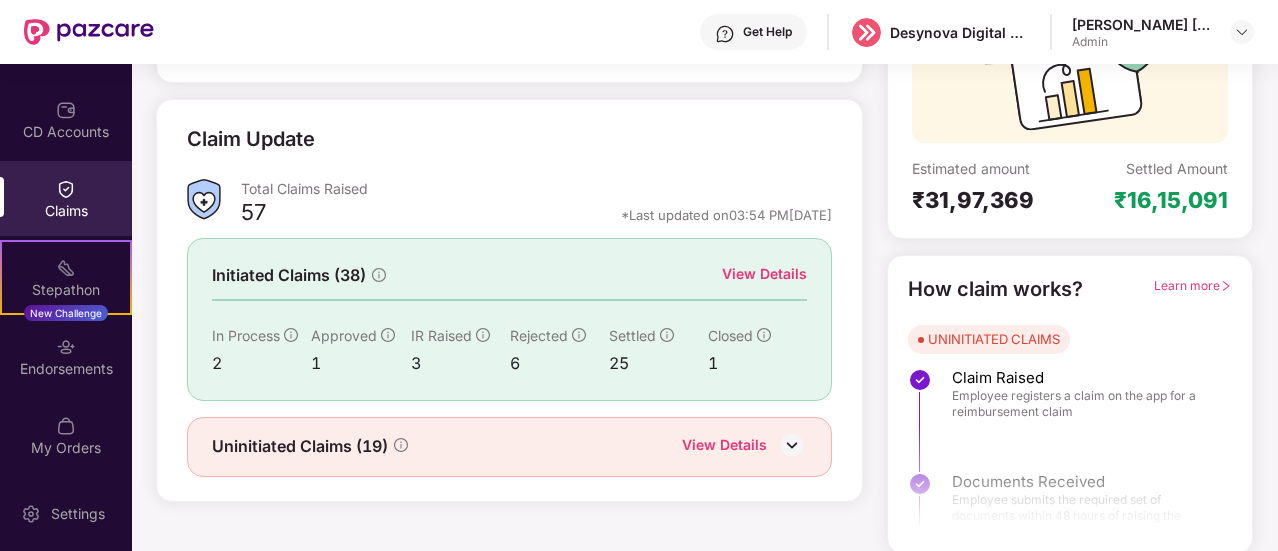 scroll, scrollTop: 230, scrollLeft: 0, axis: vertical 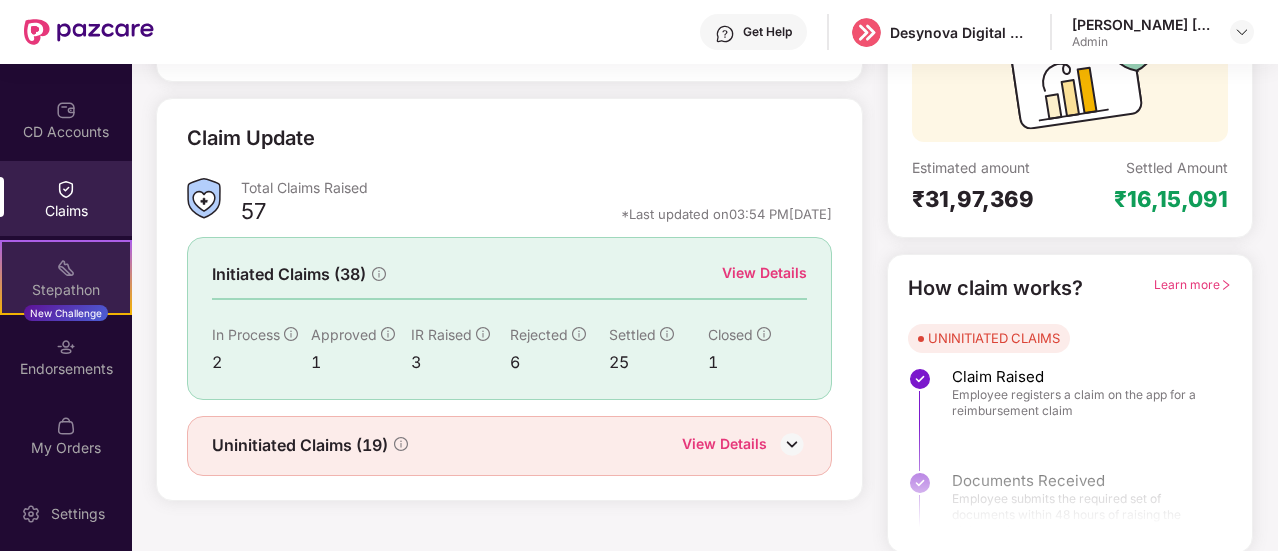 click on "Stepathon New Challenge" at bounding box center [66, 277] 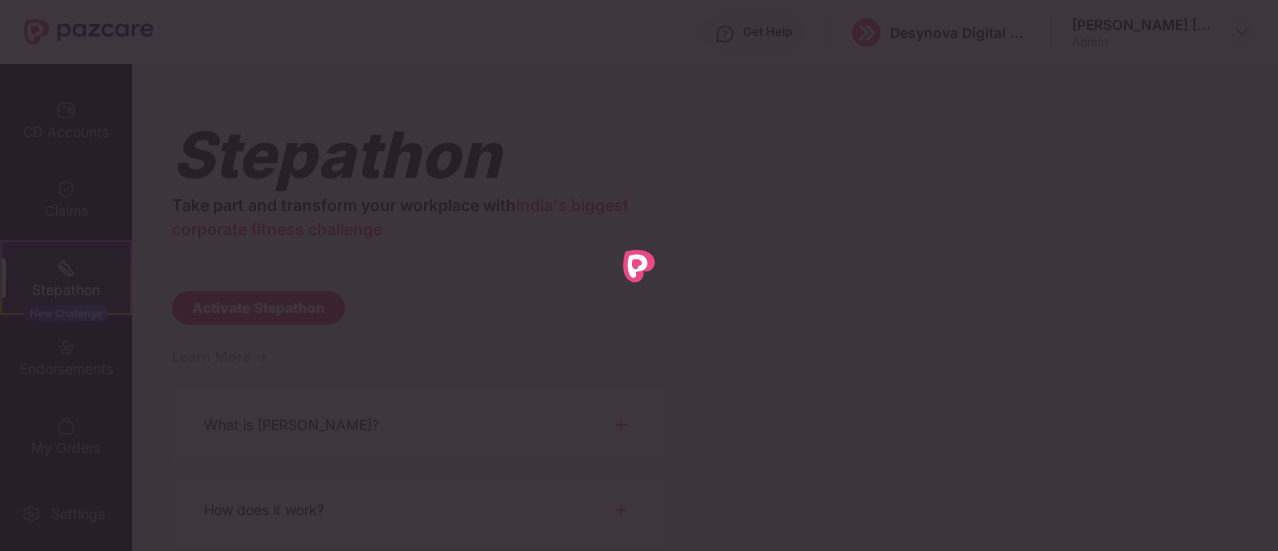 scroll, scrollTop: 0, scrollLeft: 0, axis: both 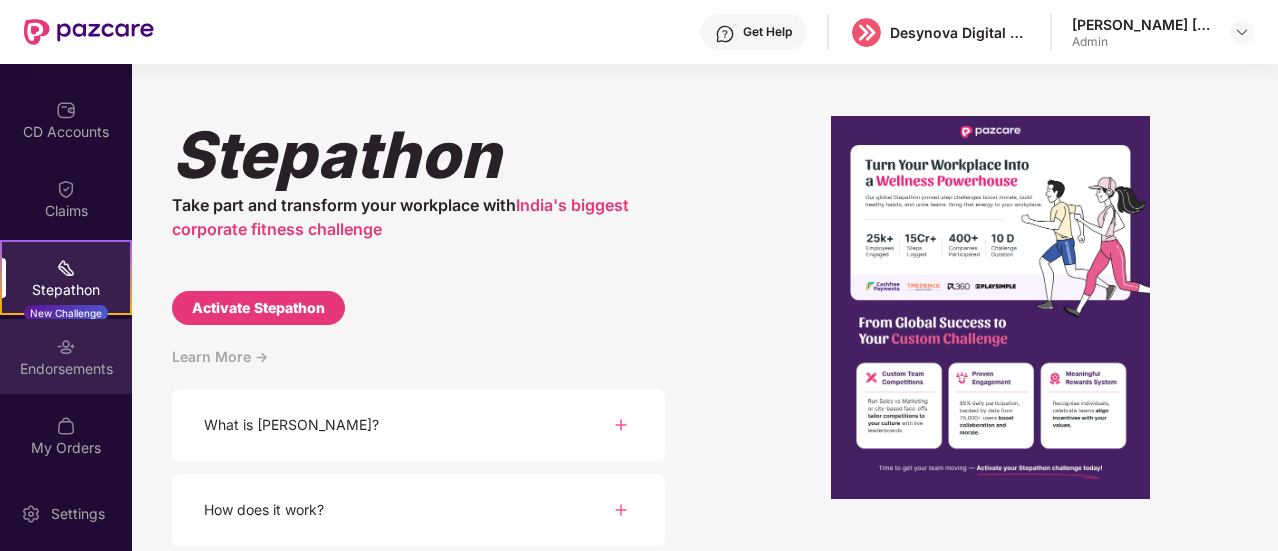 click on "Endorsements" at bounding box center (66, 369) 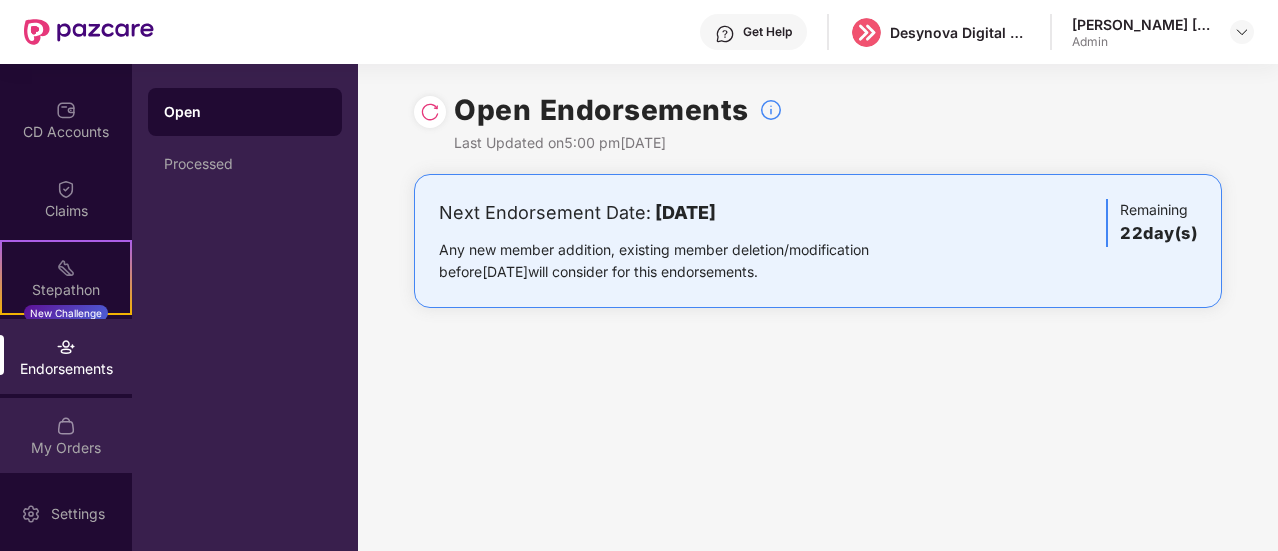 click on "My Orders" at bounding box center (66, 448) 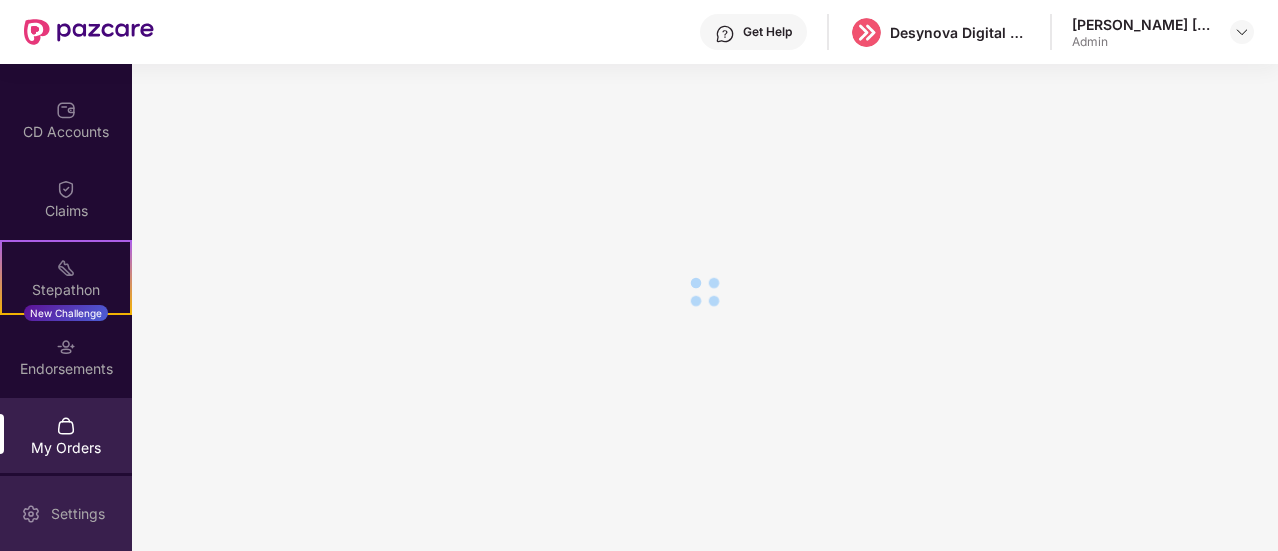 scroll, scrollTop: 0, scrollLeft: 0, axis: both 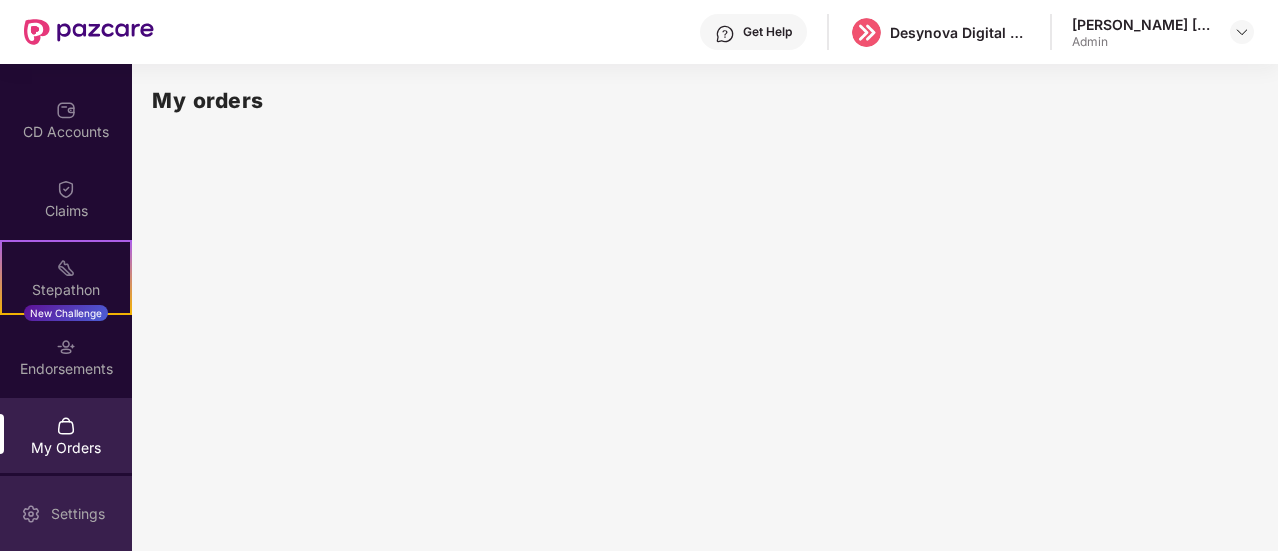 click on "Settings" at bounding box center (66, 513) 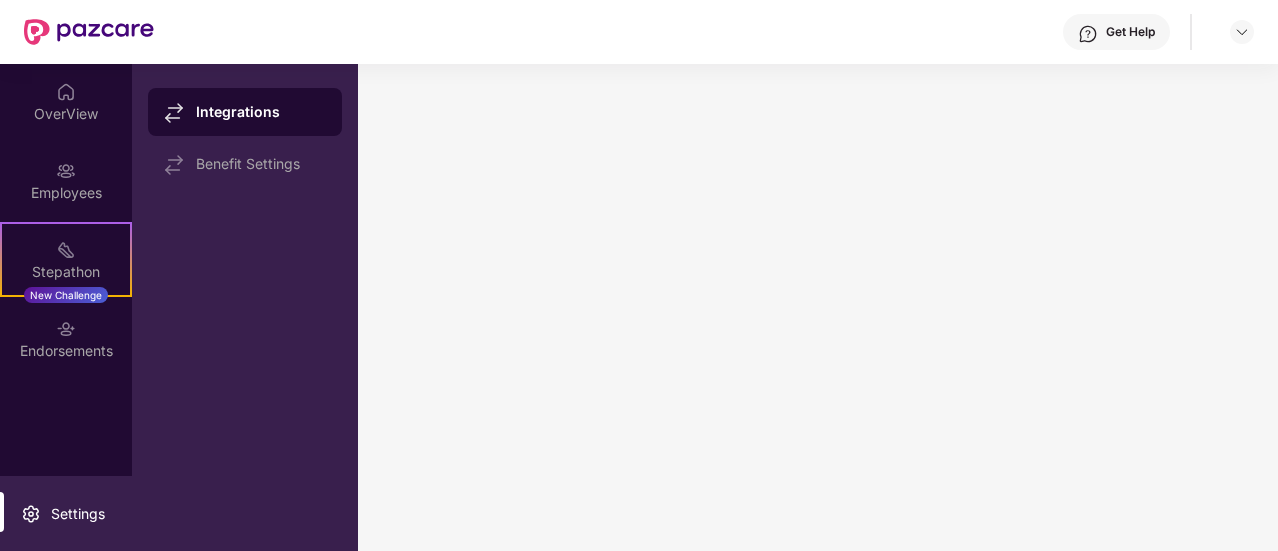 scroll, scrollTop: 0, scrollLeft: 0, axis: both 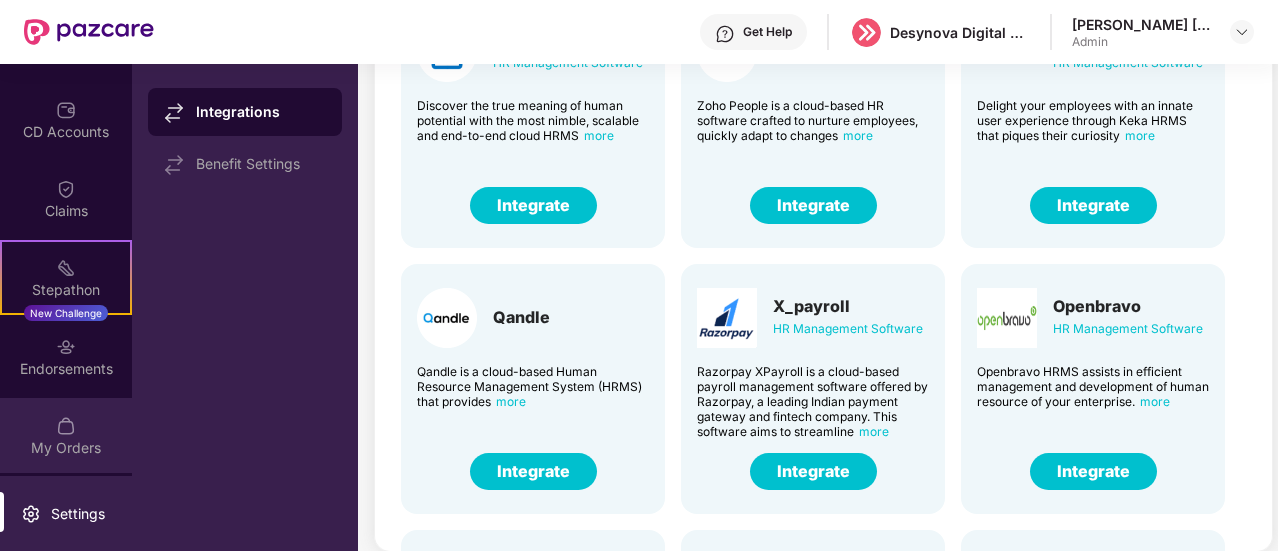 click at bounding box center [66, 426] 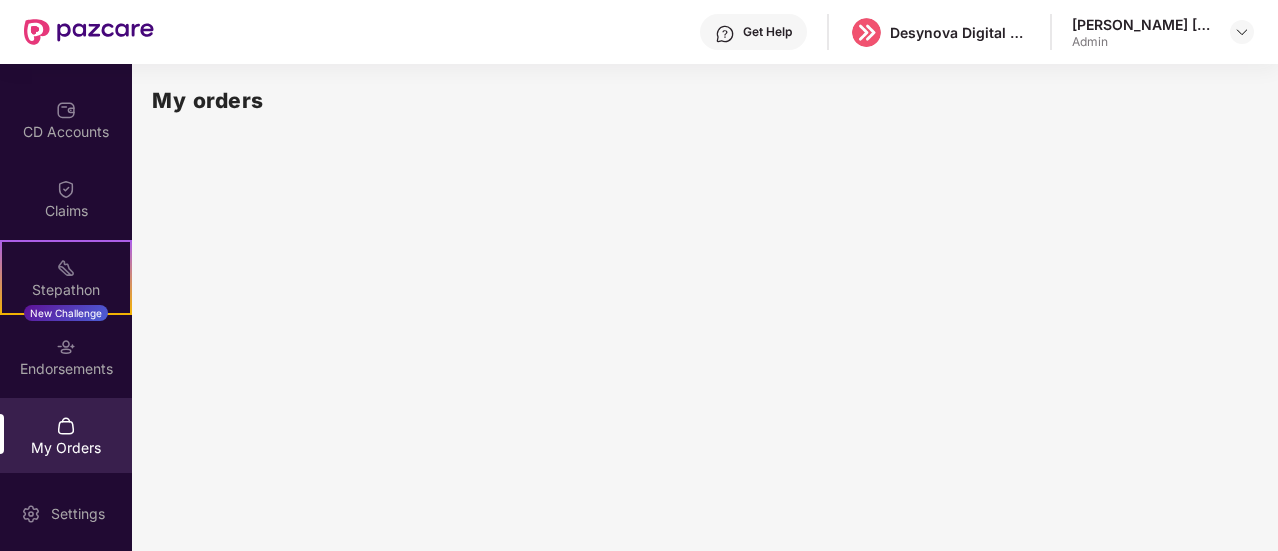 scroll, scrollTop: 0, scrollLeft: 0, axis: both 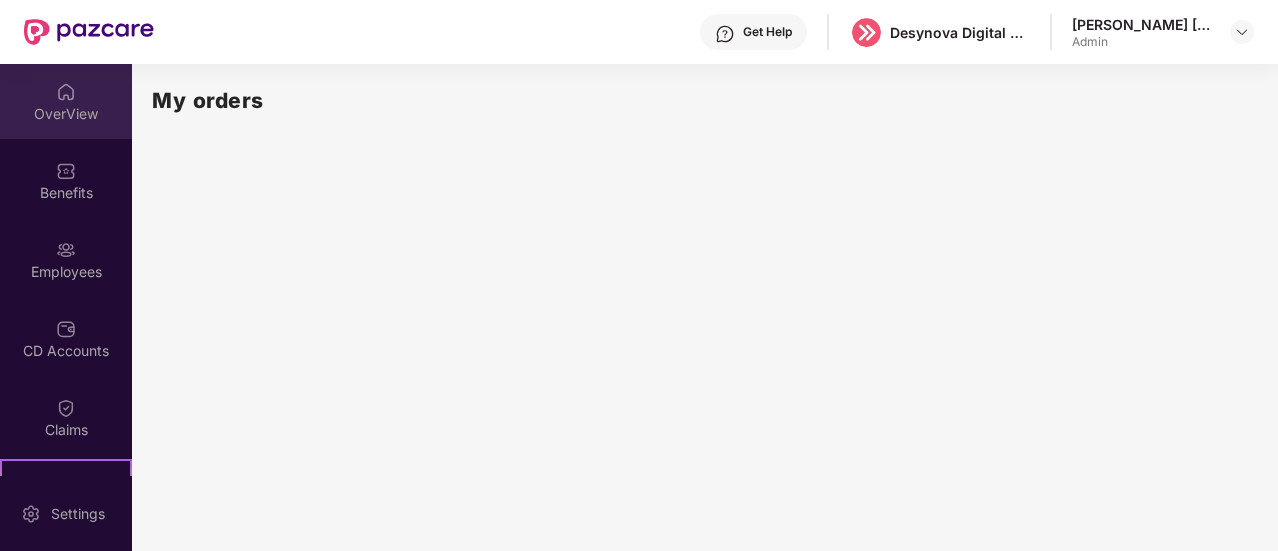 click on "OverView" at bounding box center [66, 114] 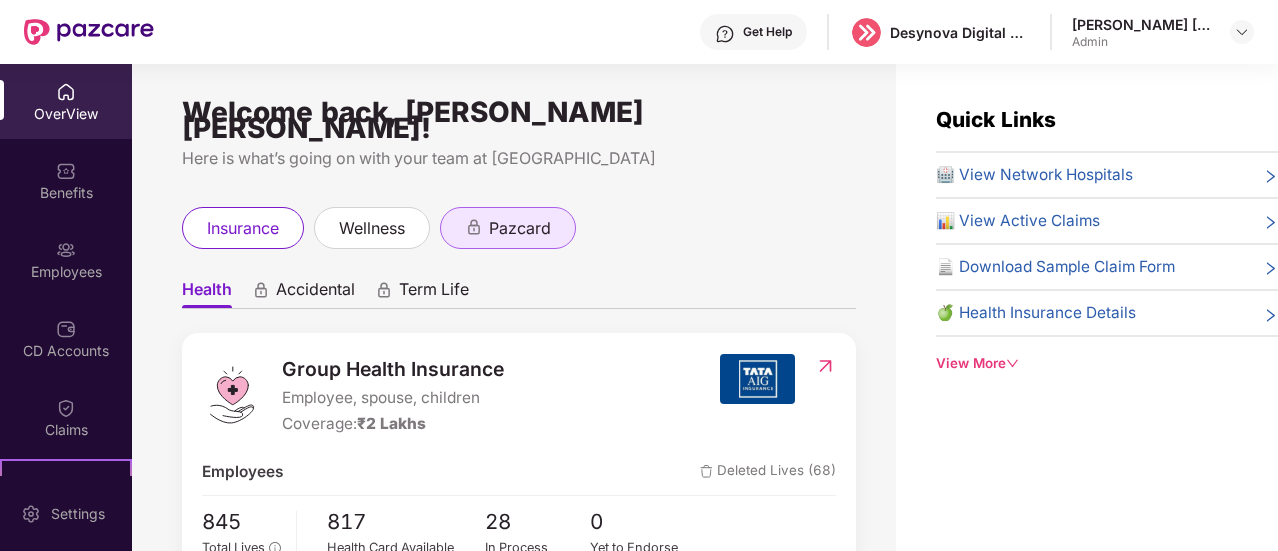 click on "pazcard" at bounding box center (508, 228) 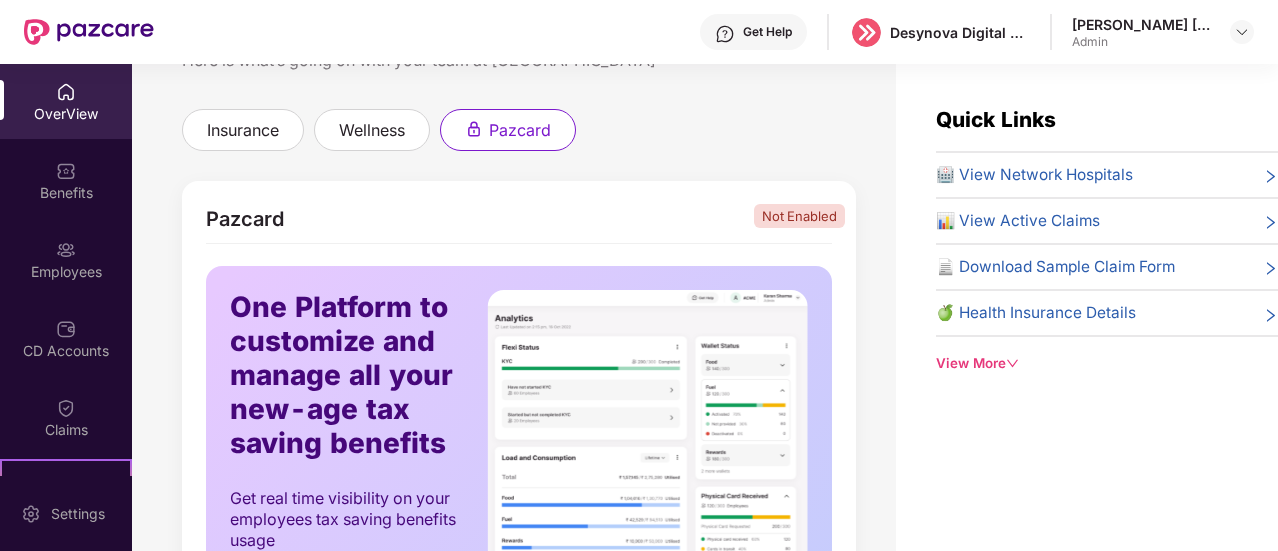 scroll, scrollTop: 0, scrollLeft: 0, axis: both 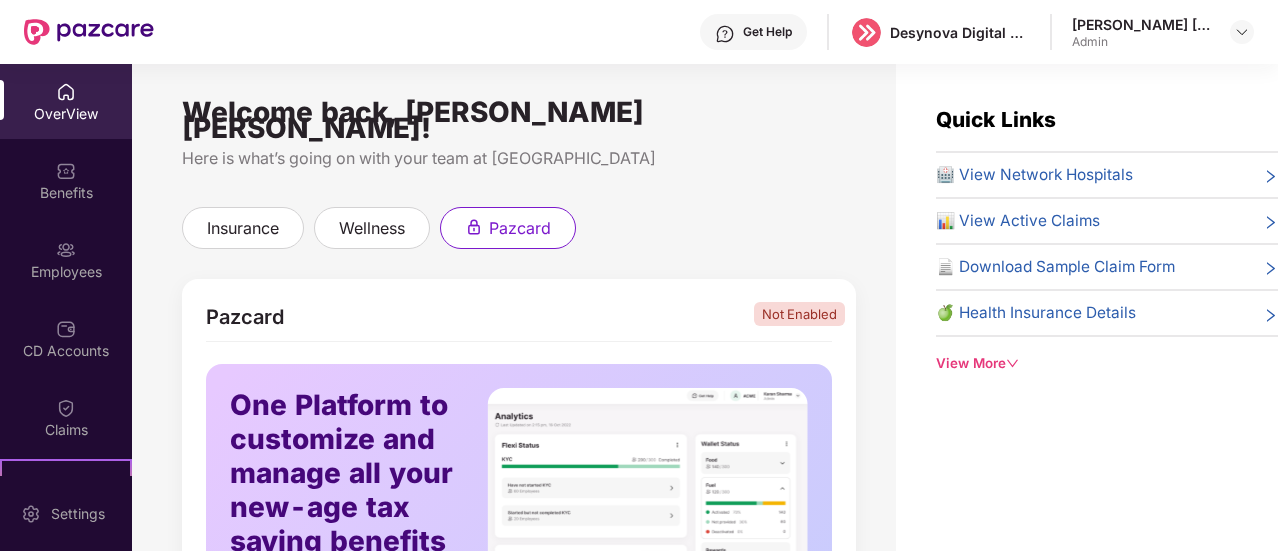 click on "View More" at bounding box center [1107, 363] 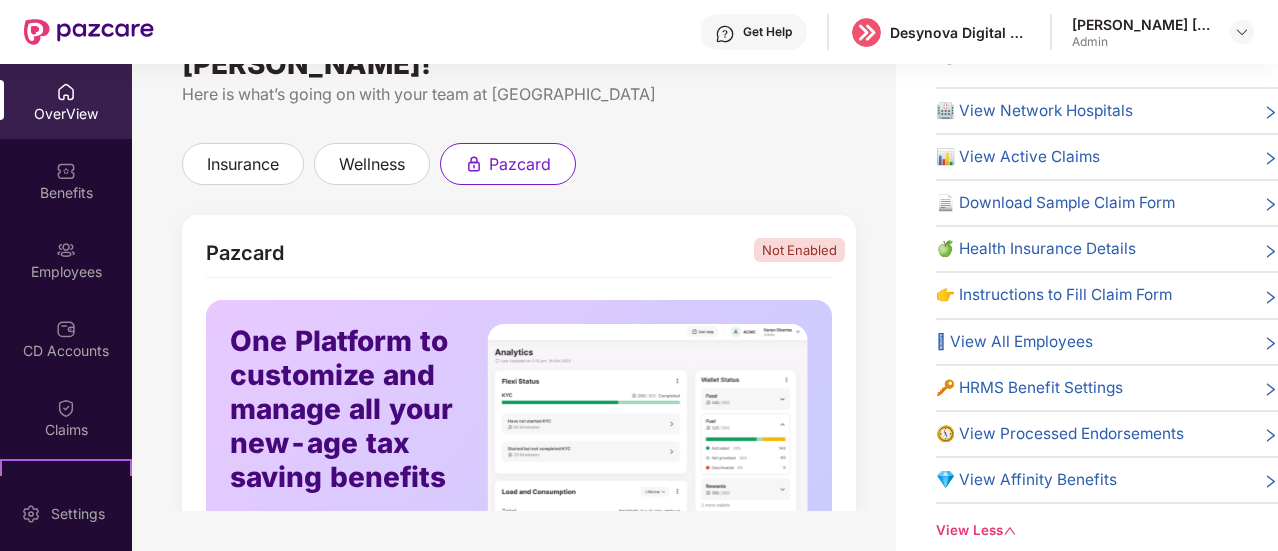 scroll, scrollTop: 0, scrollLeft: 0, axis: both 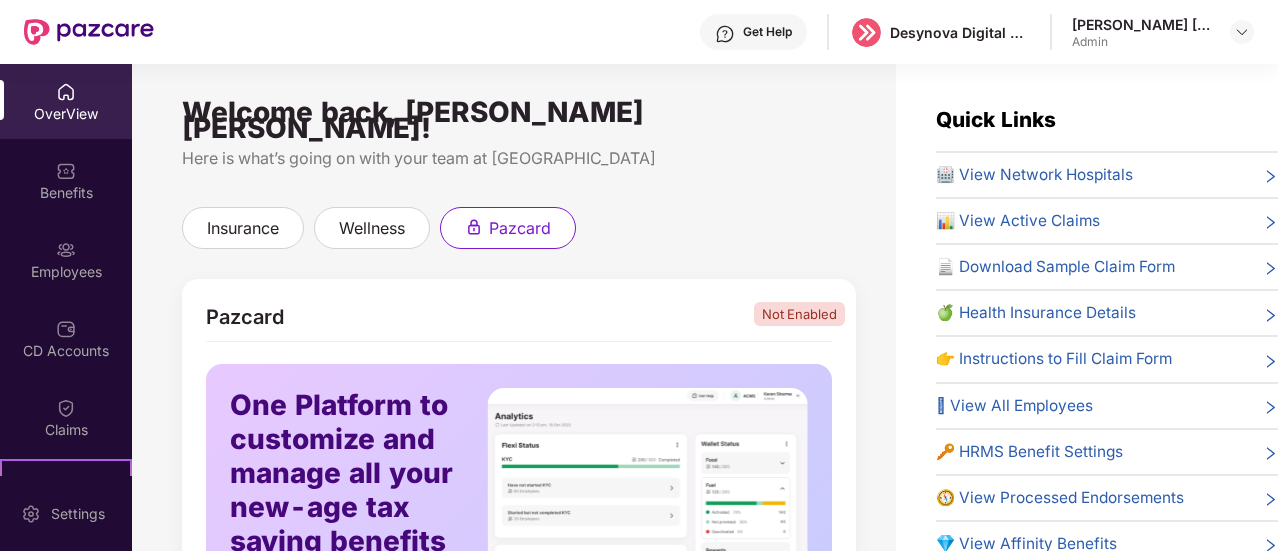 click on "🍏 Health Insurance Details" at bounding box center [1036, 313] 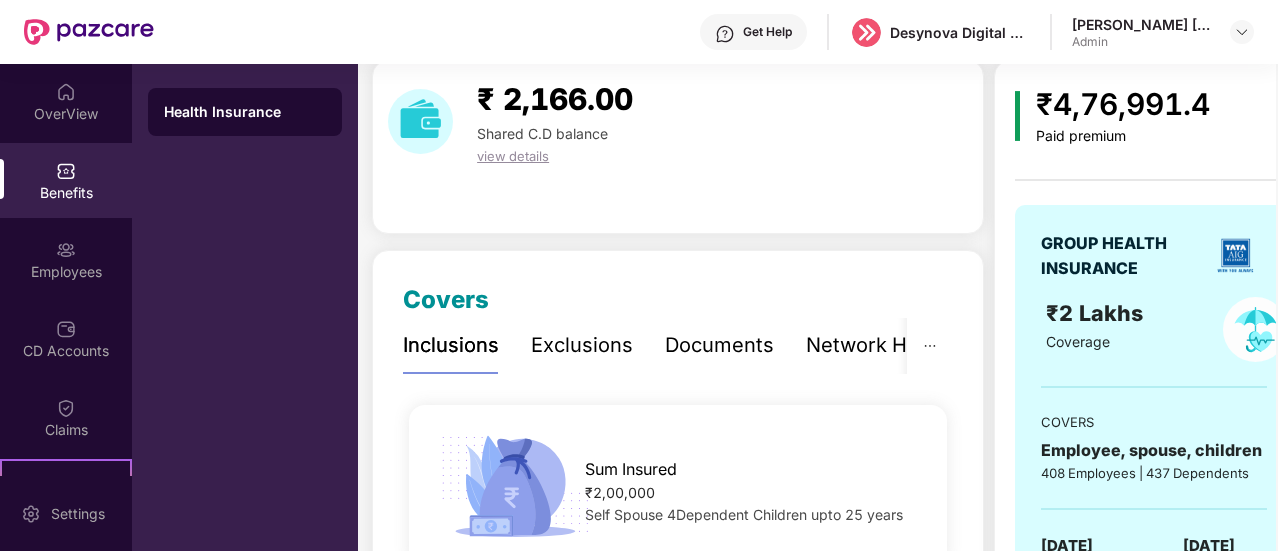 scroll, scrollTop: 200, scrollLeft: 0, axis: vertical 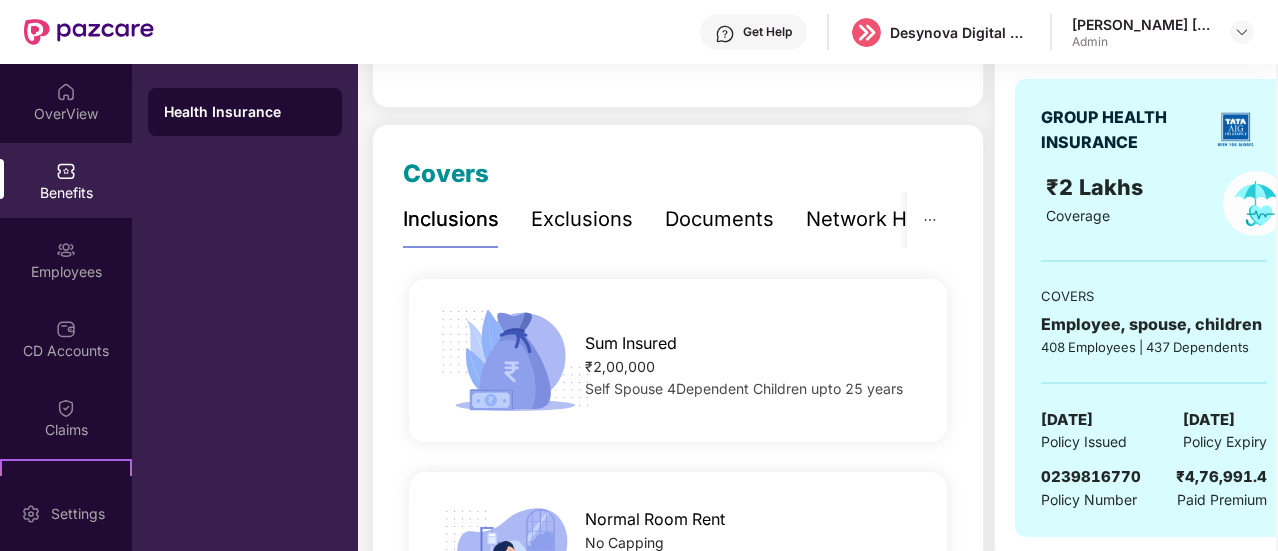 click on "Documents" at bounding box center (719, 219) 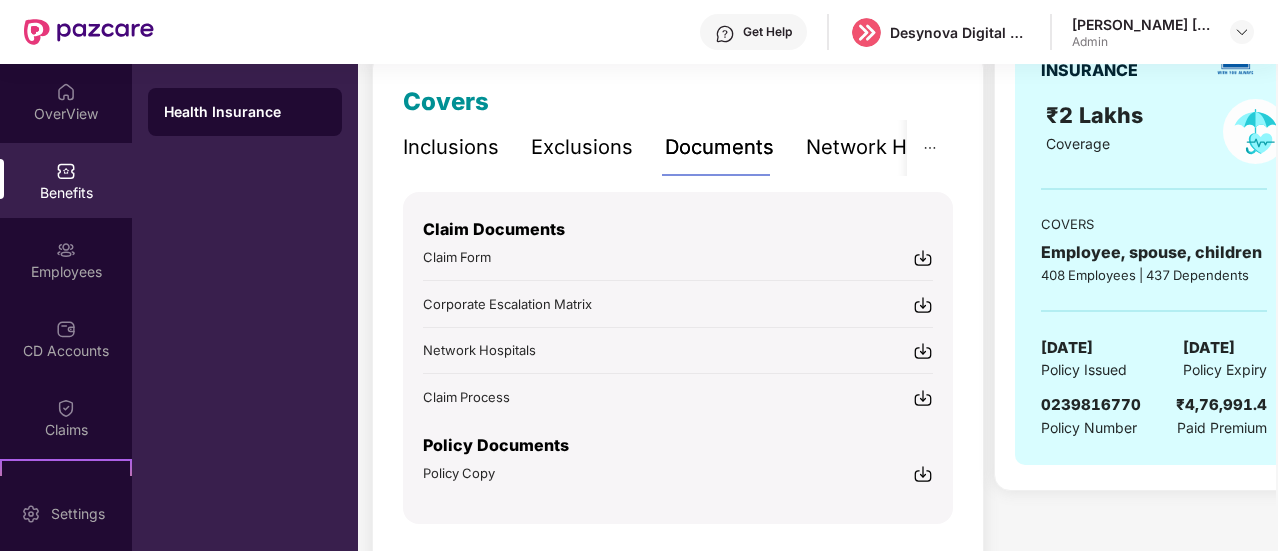 scroll, scrollTop: 300, scrollLeft: 0, axis: vertical 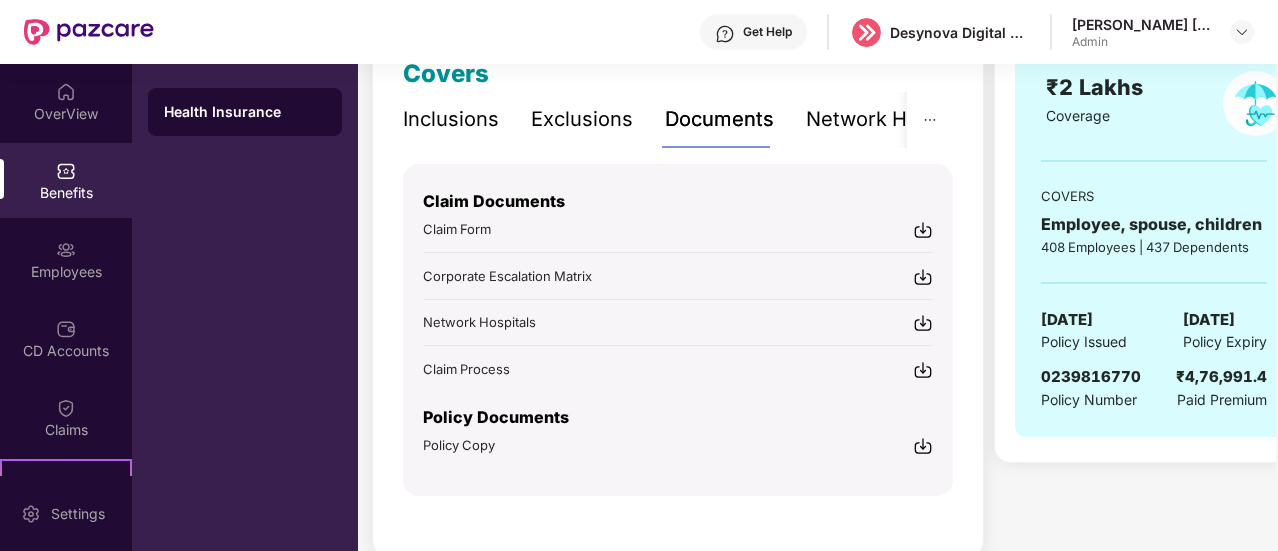 click at bounding box center [923, 446] 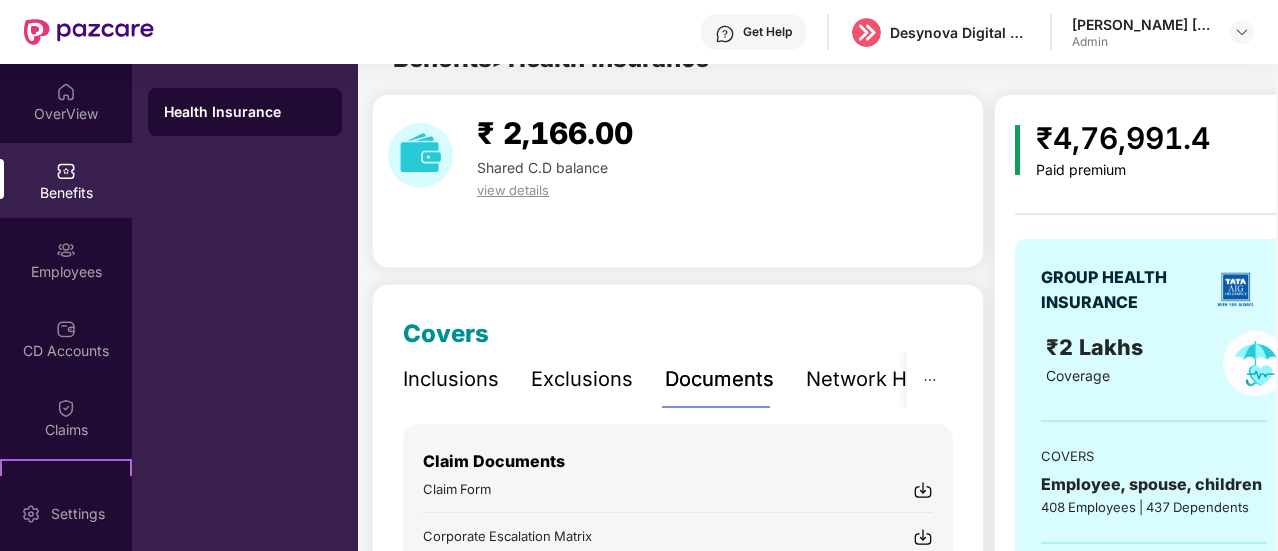 scroll, scrollTop: 0, scrollLeft: 0, axis: both 